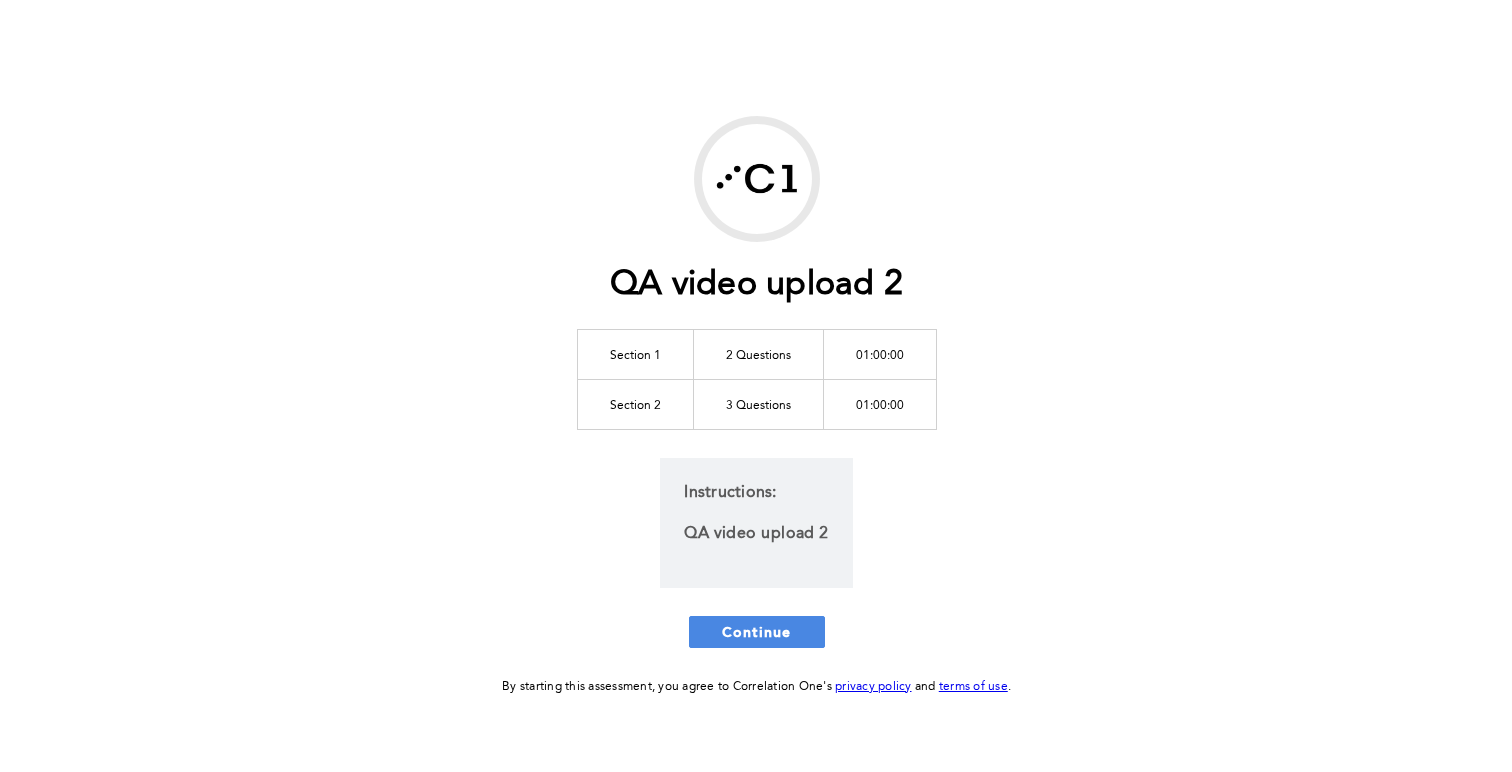 scroll, scrollTop: 0, scrollLeft: 0, axis: both 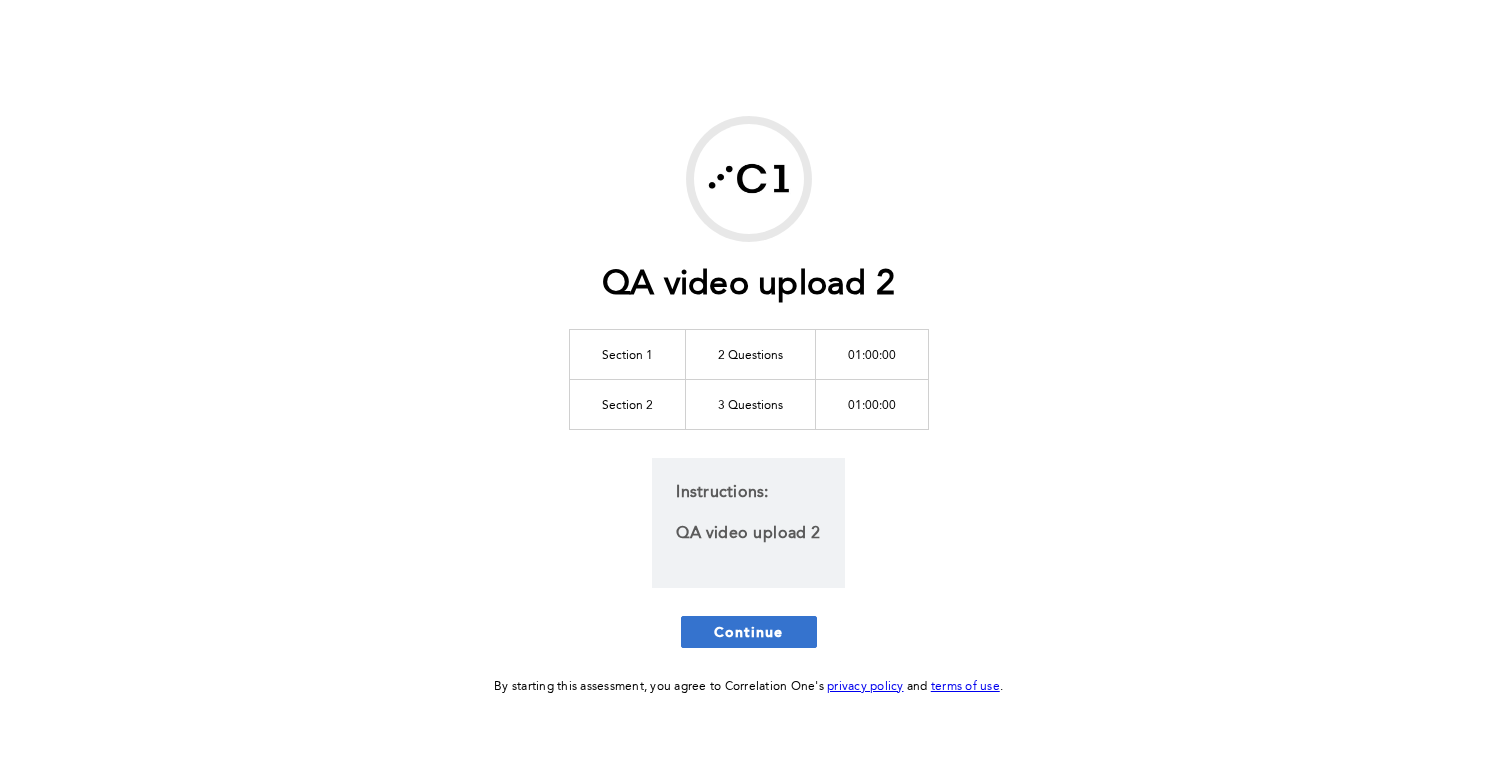 click on "Continue" at bounding box center (749, 632) 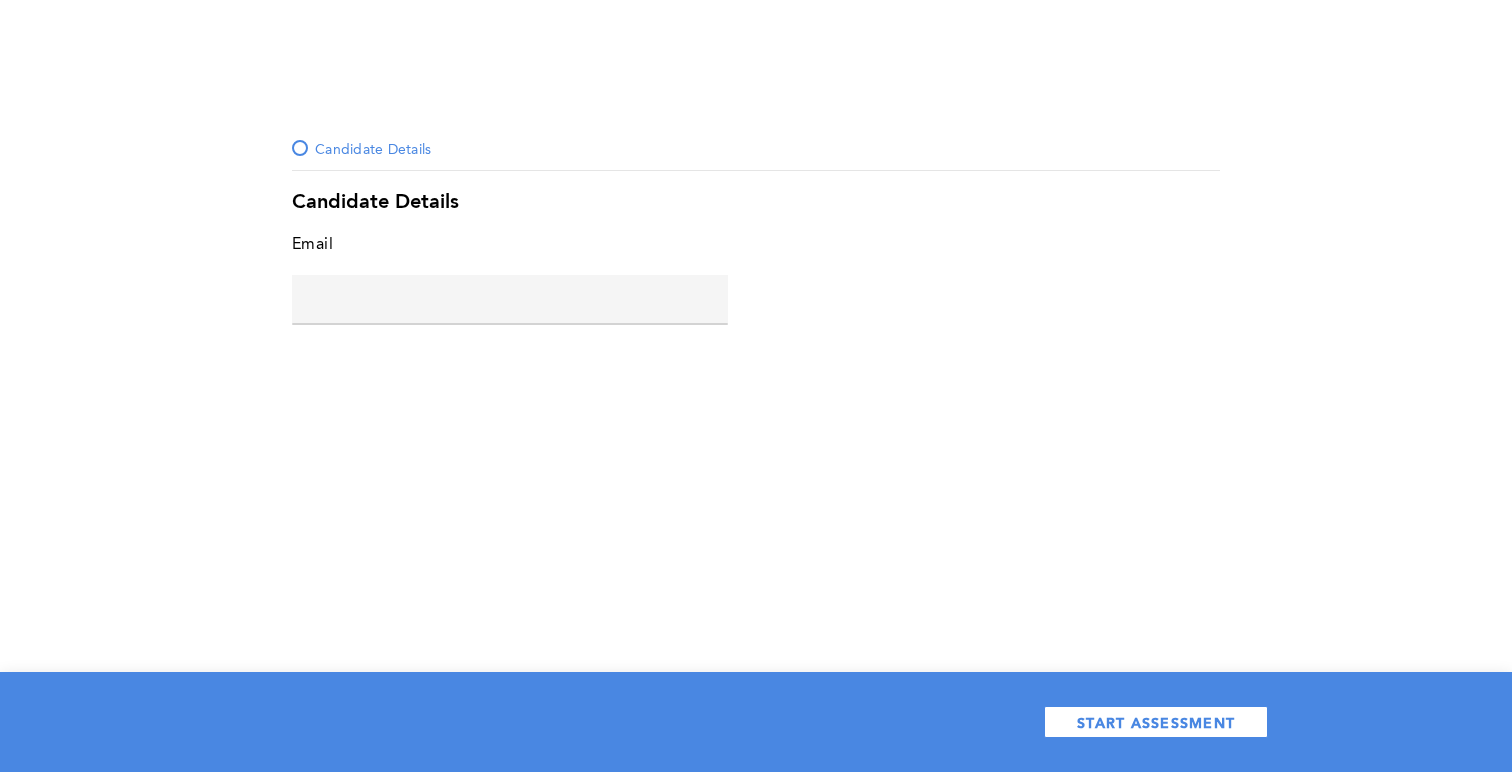 click 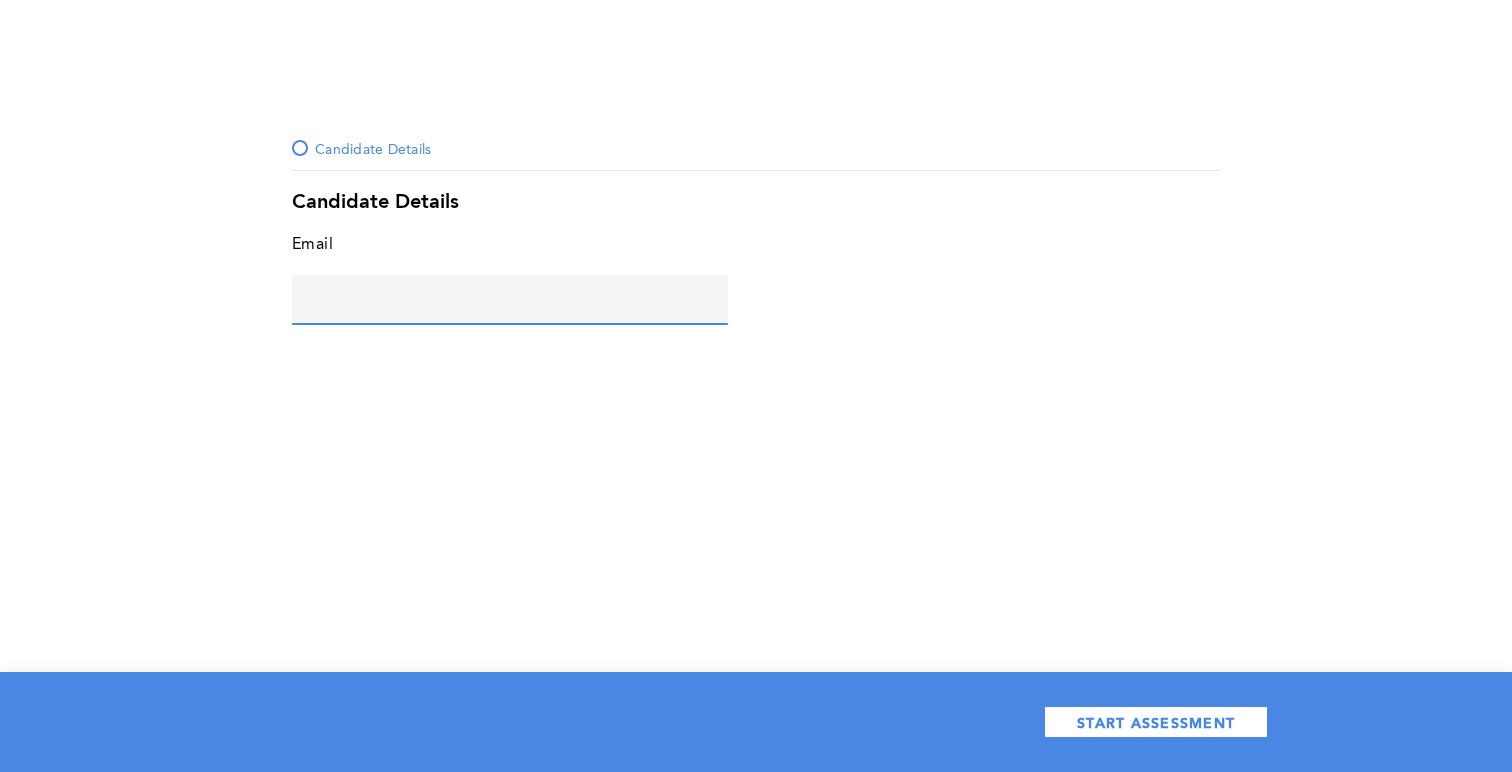 paste on "https://stage-assessments.correlation1.com/correlation-one-qa-video-upload-2" 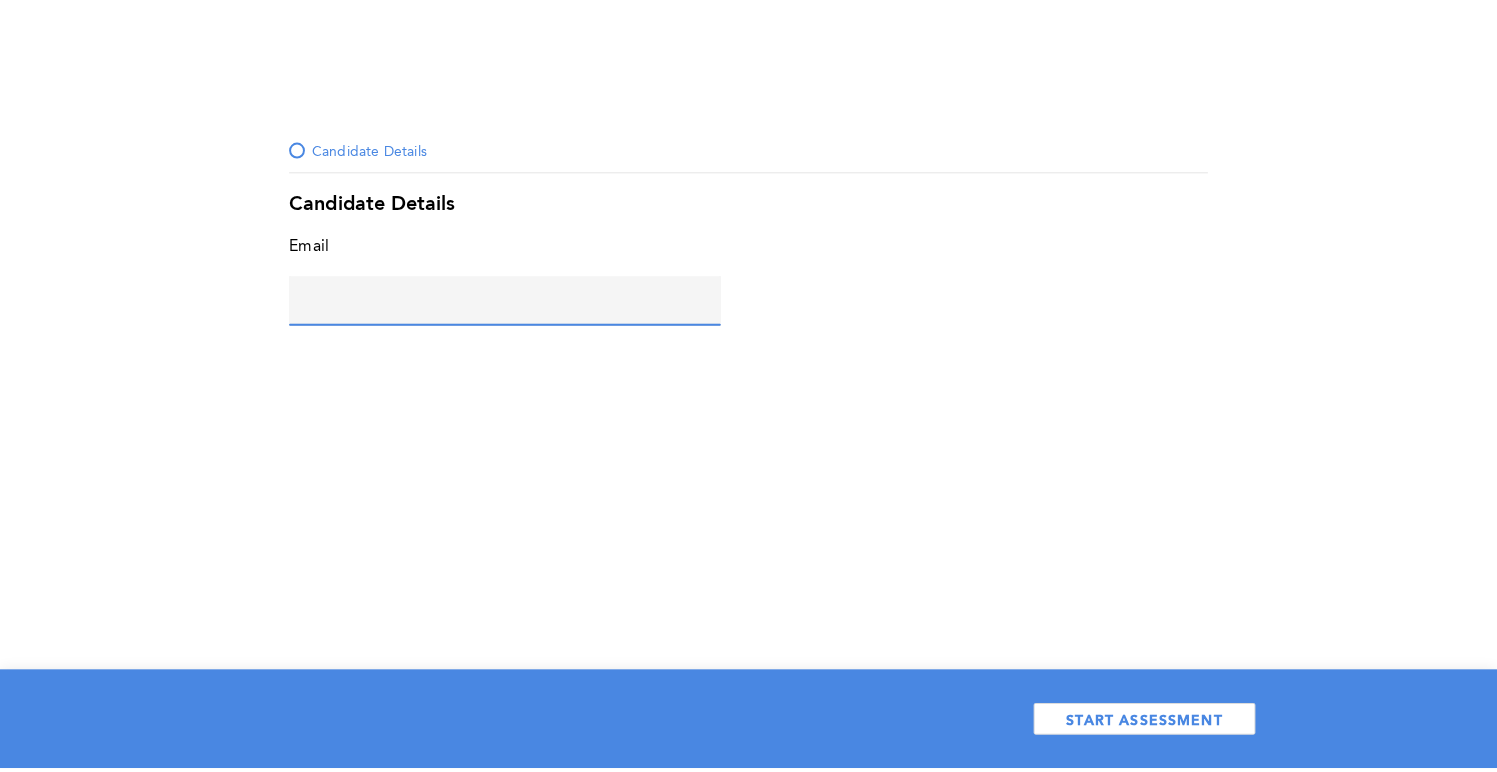 scroll, scrollTop: 0, scrollLeft: 0, axis: both 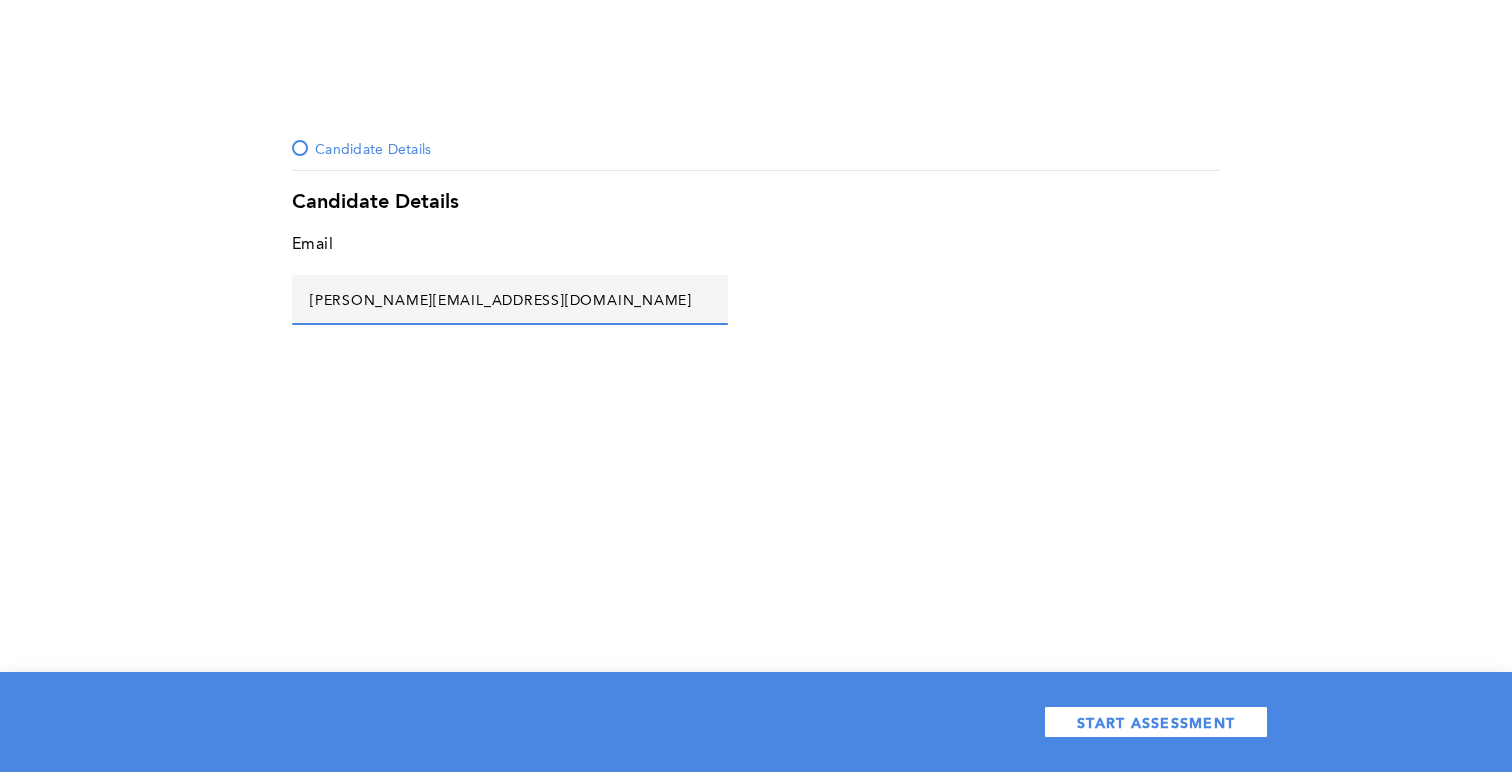 type on "jose+40710@correlation-one.com" 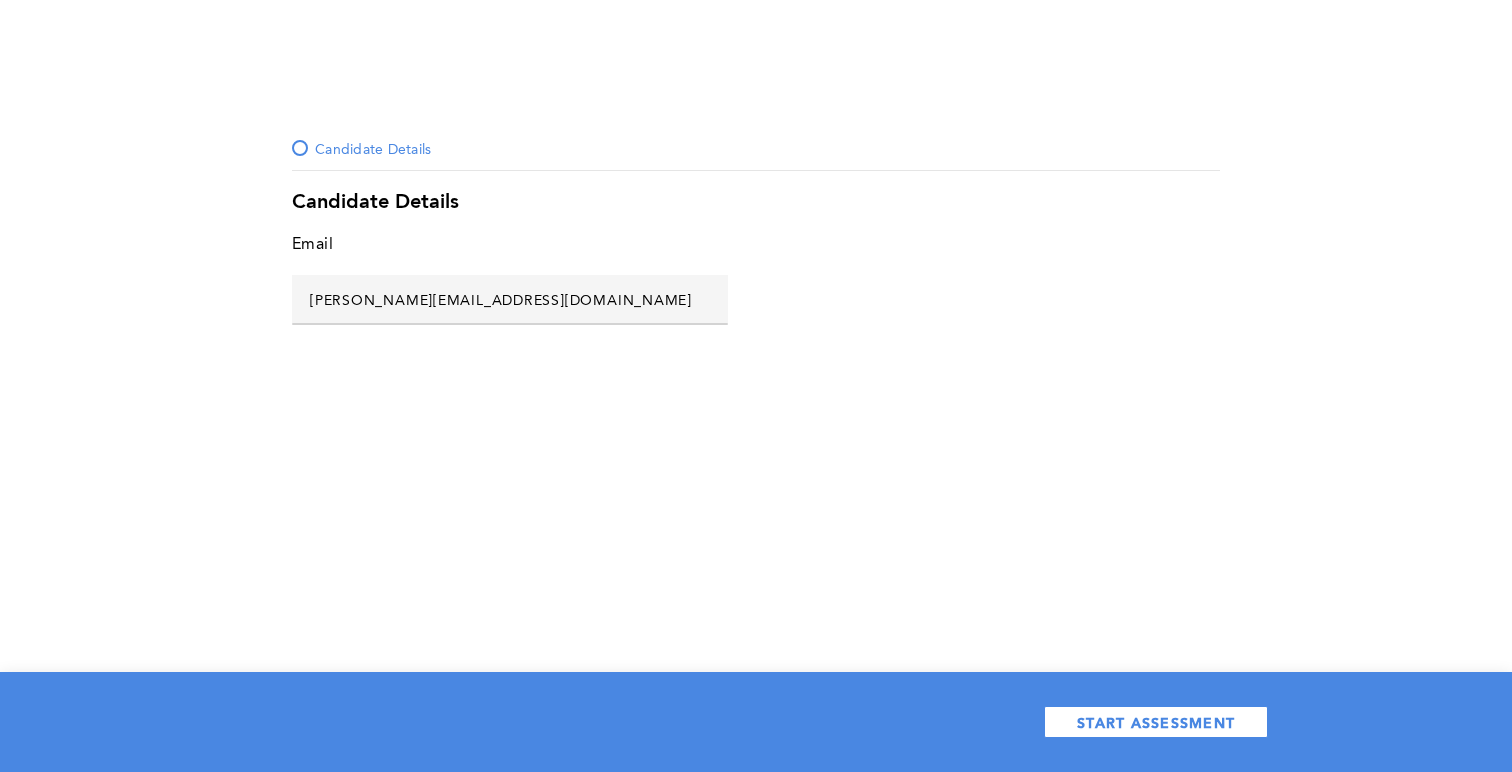click on "In order to ensure the best browsing experience, please use a desktop or a laptop. (Screen size exceeding 960px is recommended) Candidate Details Candidate Details Email jose+40710@correlation-one.com error placeholder START ASSESSMENT" at bounding box center [756, 386] 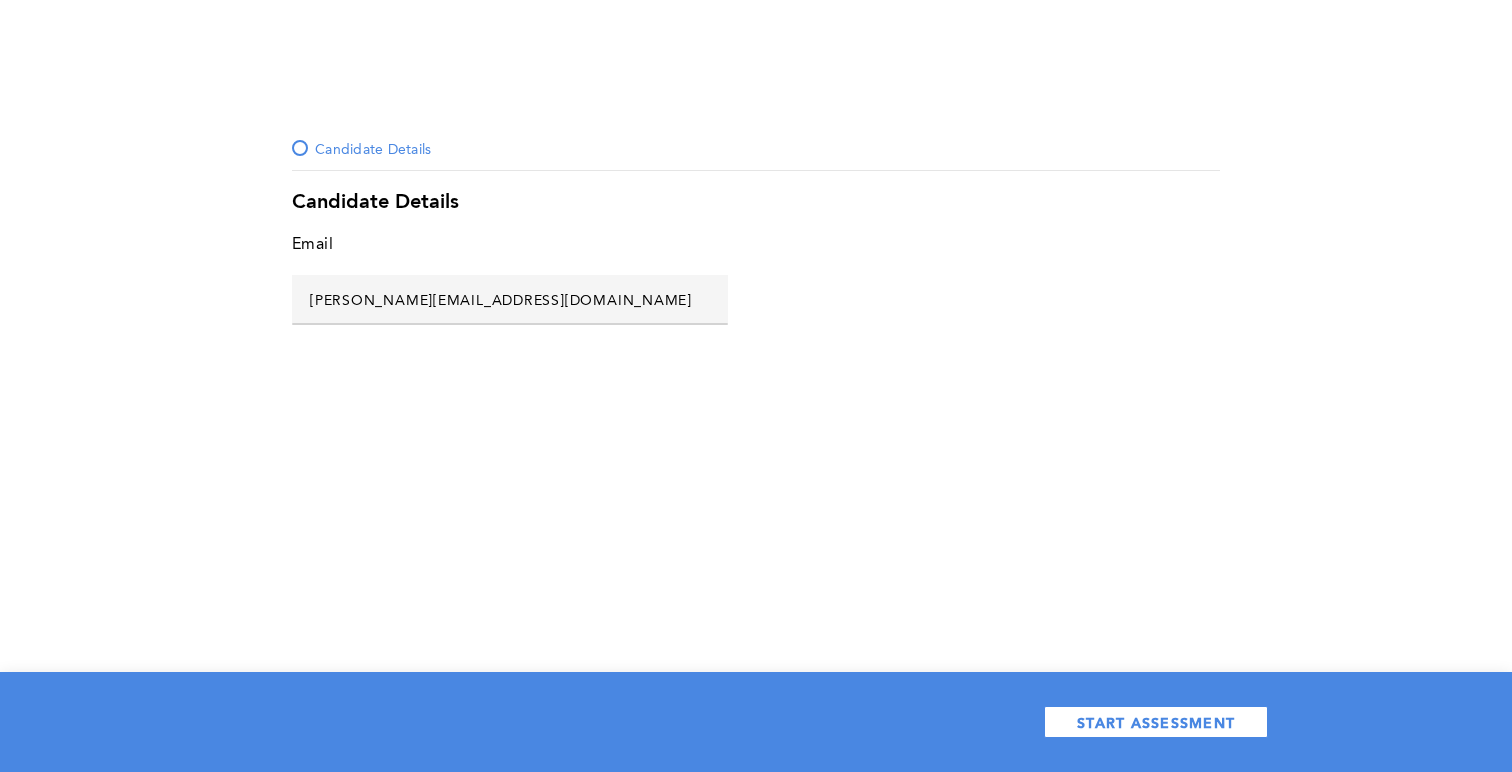 drag, startPoint x: 1120, startPoint y: 721, endPoint x: 1265, endPoint y: 662, distance: 156.54393 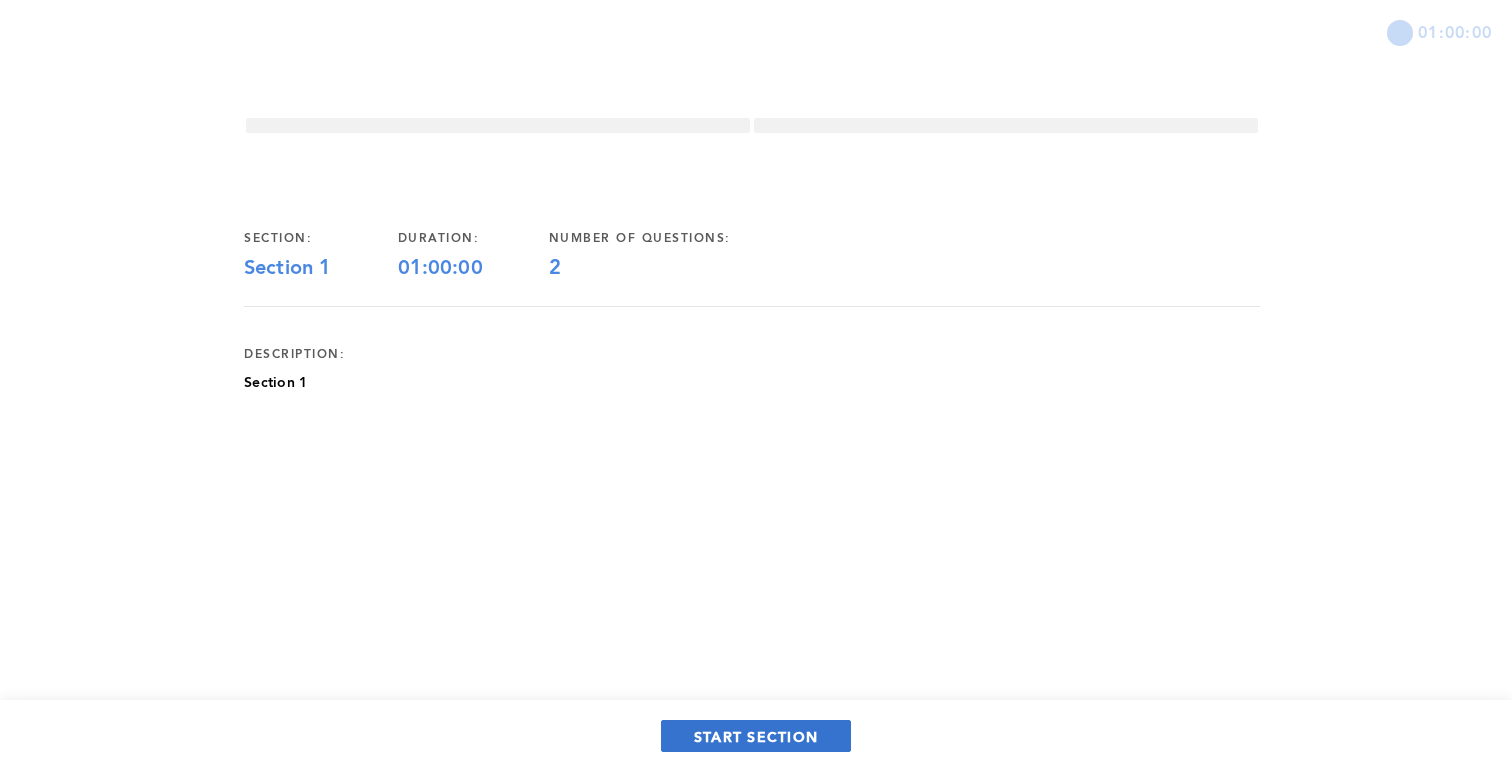 click on "START SECTION" at bounding box center [756, 736] 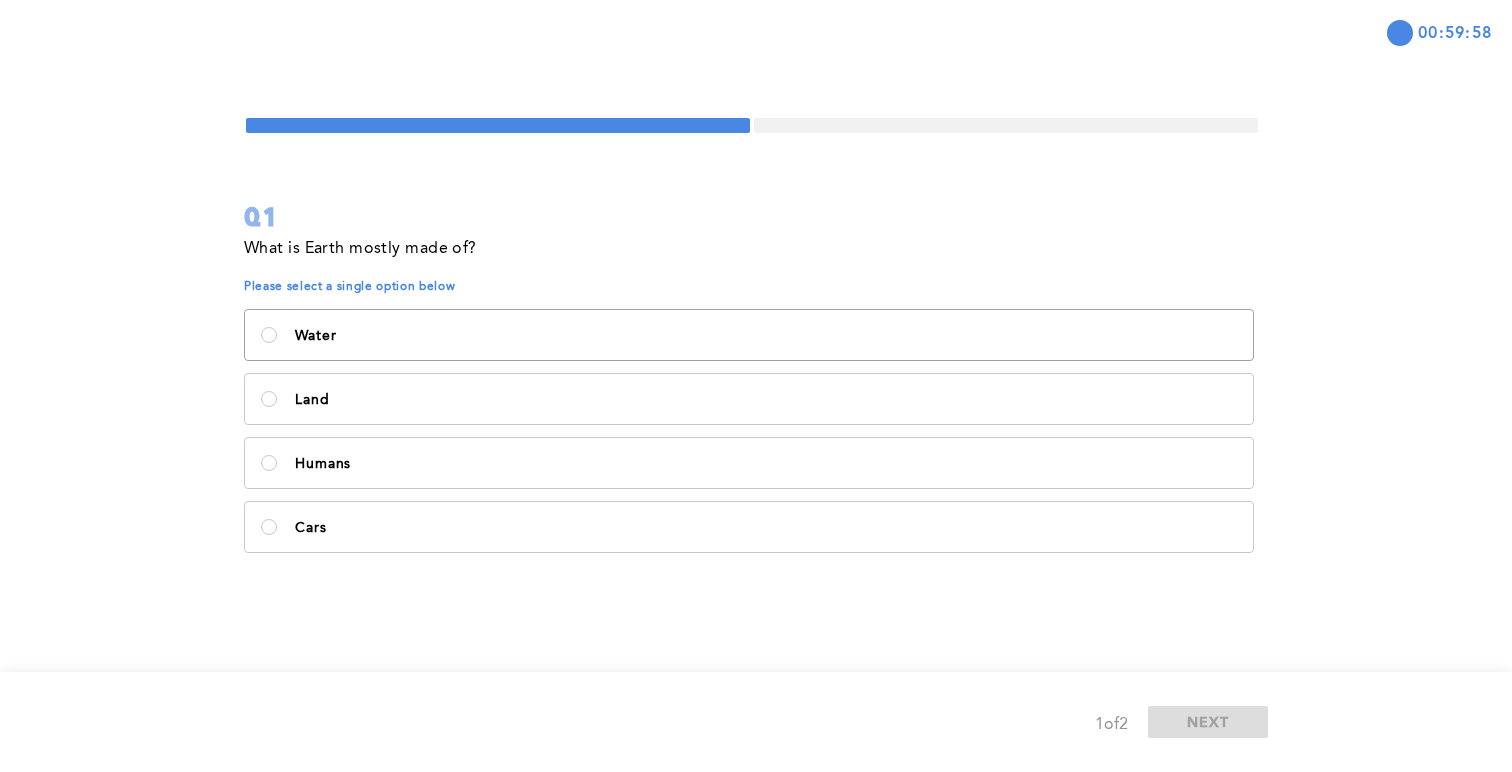 click on "Water" at bounding box center (749, 335) 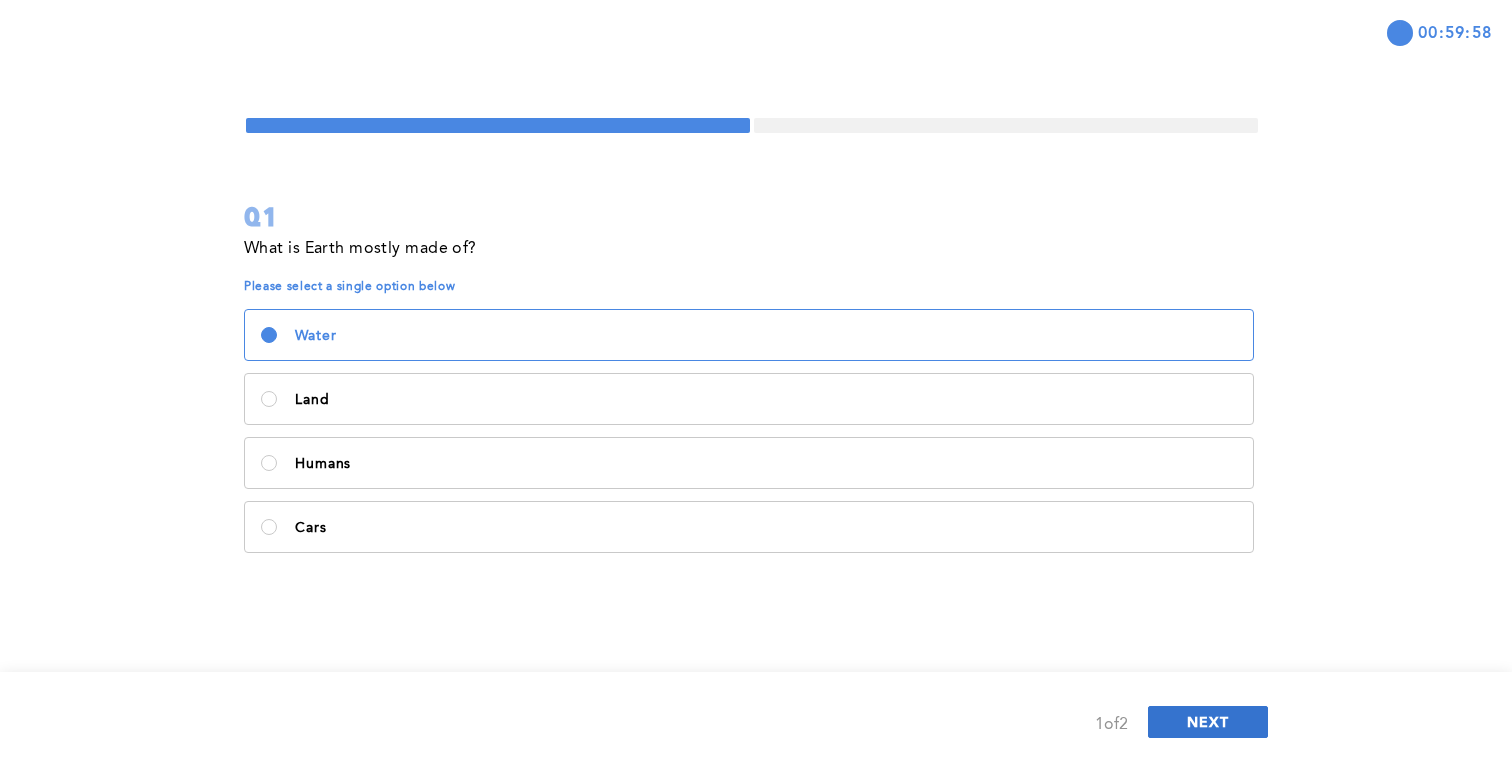 click on "NEXT" at bounding box center (1208, 721) 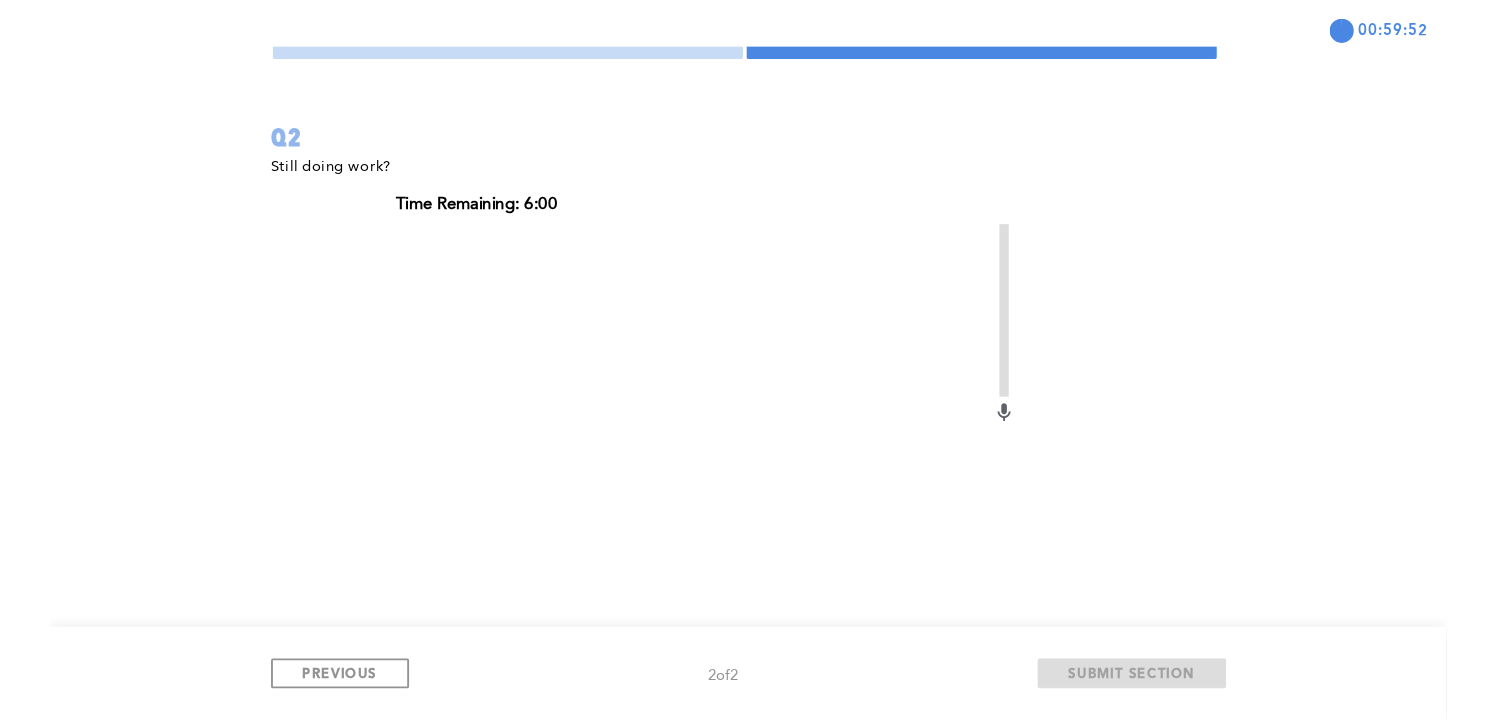 scroll, scrollTop: 0, scrollLeft: 0, axis: both 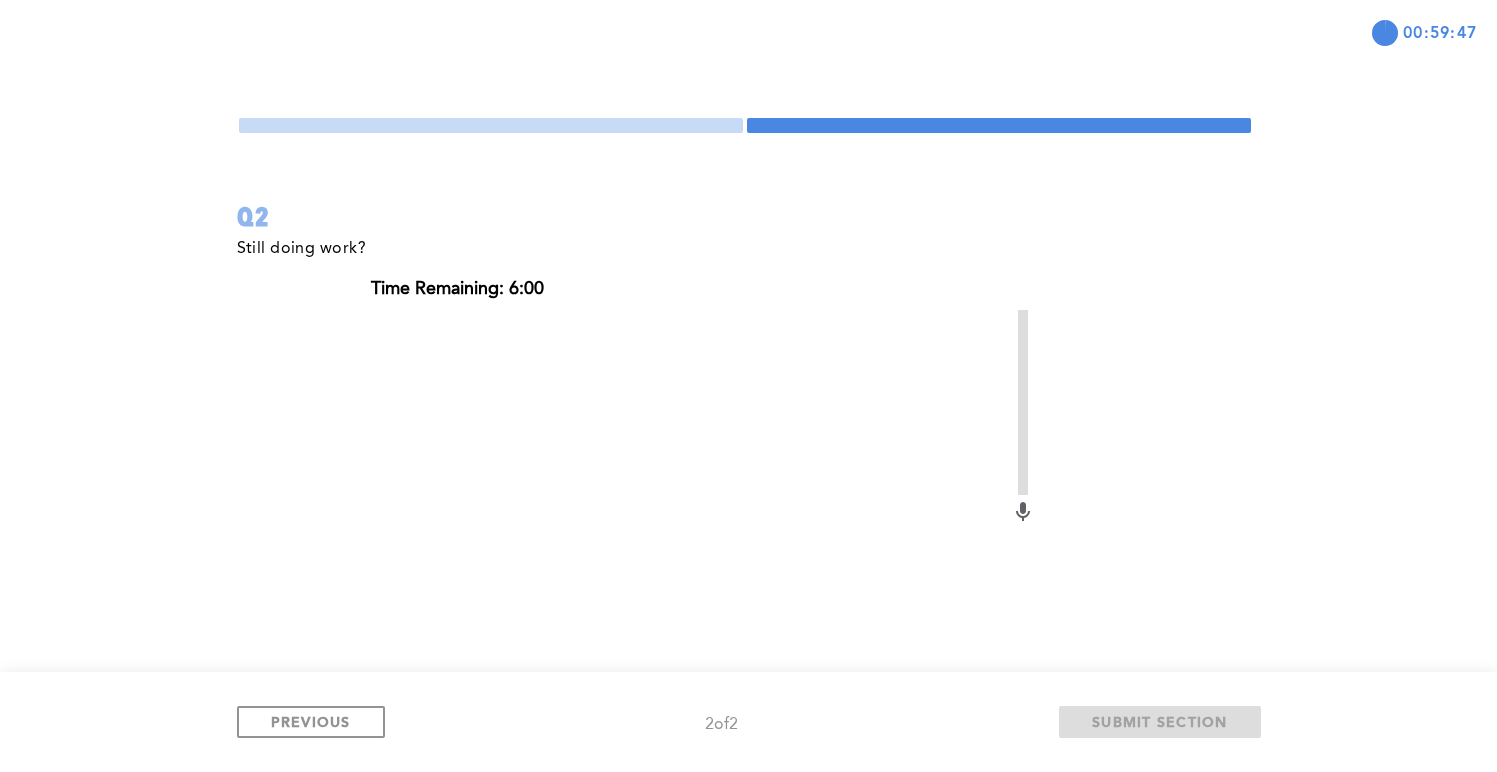 click on "Still doing work?" at bounding box center (745, 257) 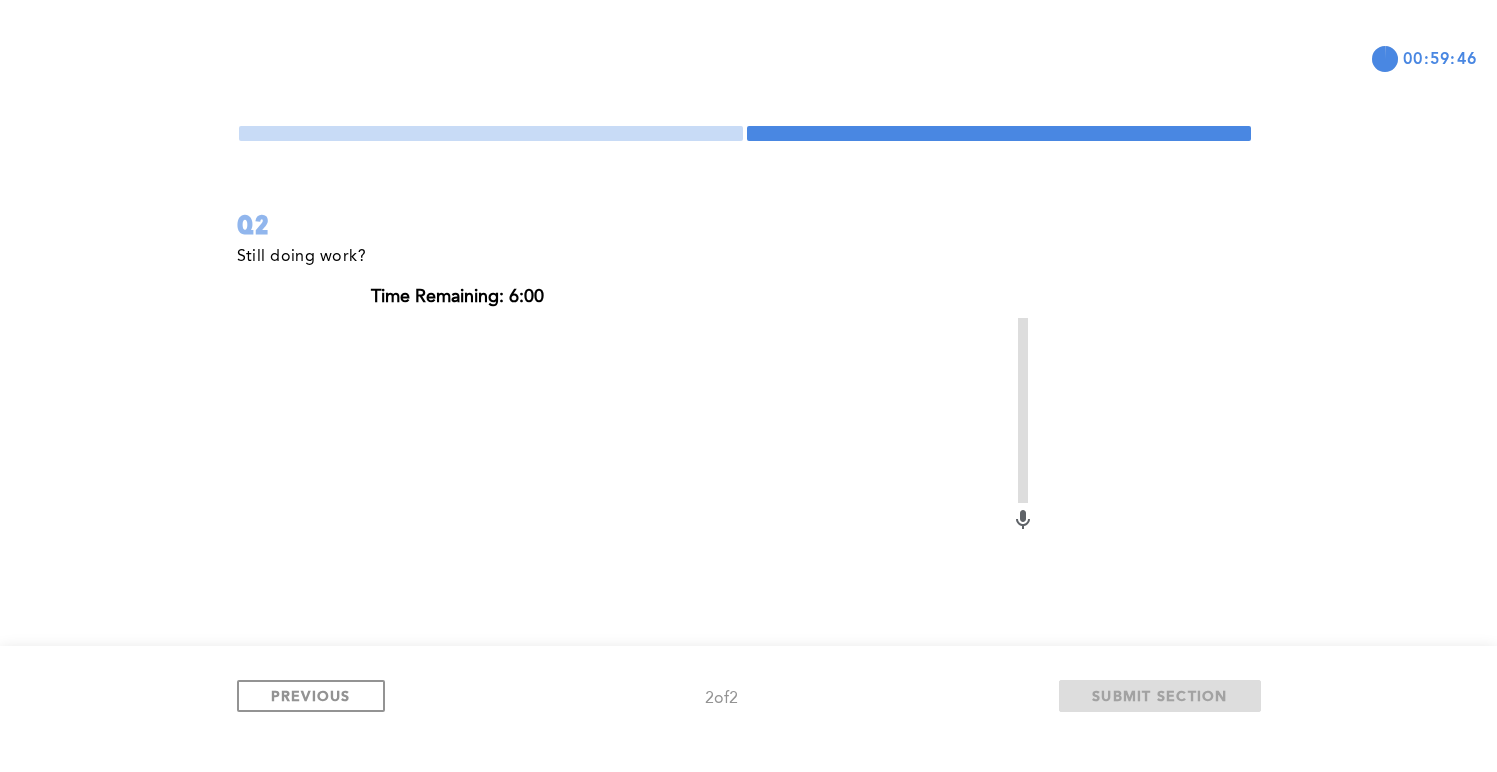 scroll, scrollTop: 41, scrollLeft: 0, axis: vertical 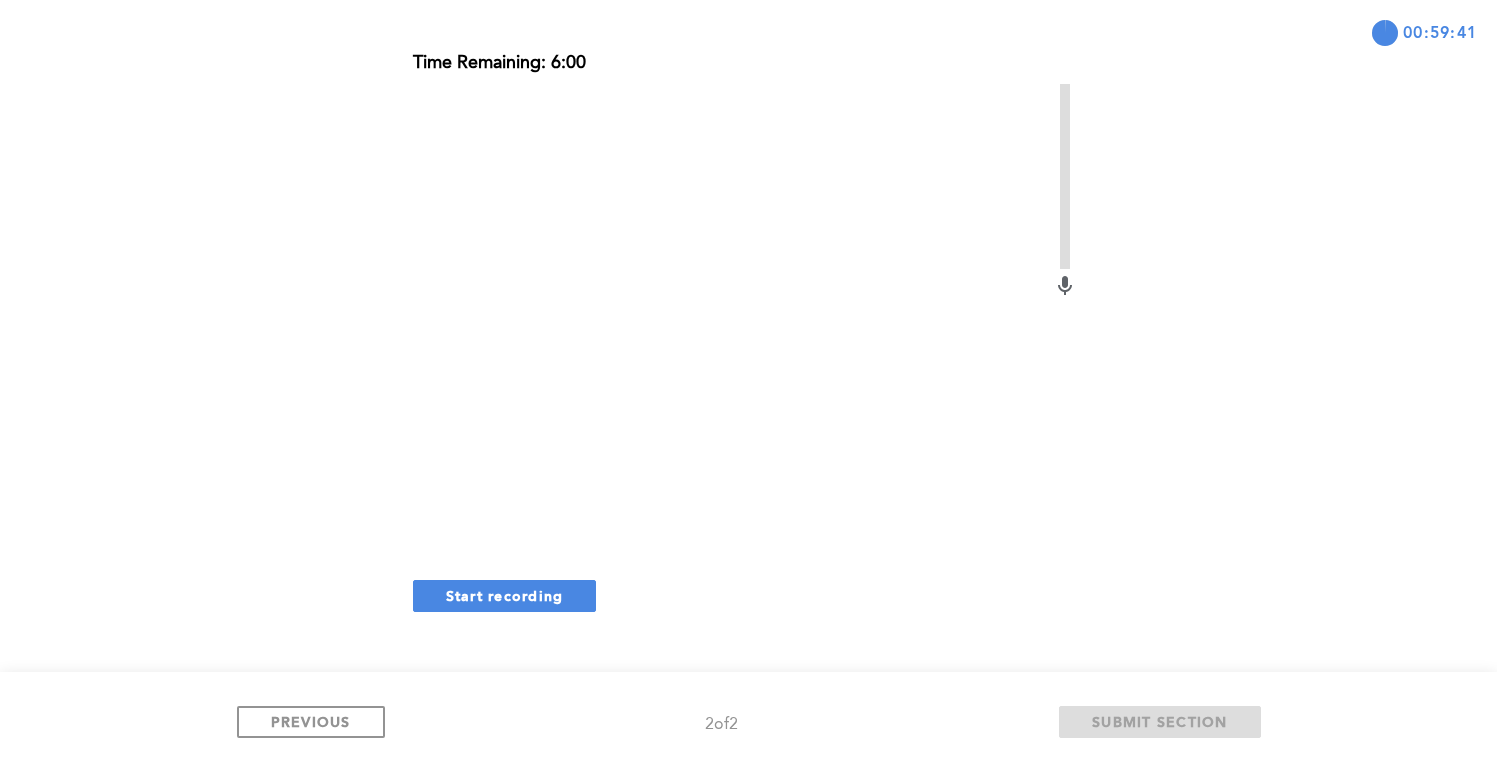 click on "Start recording" at bounding box center (505, 595) 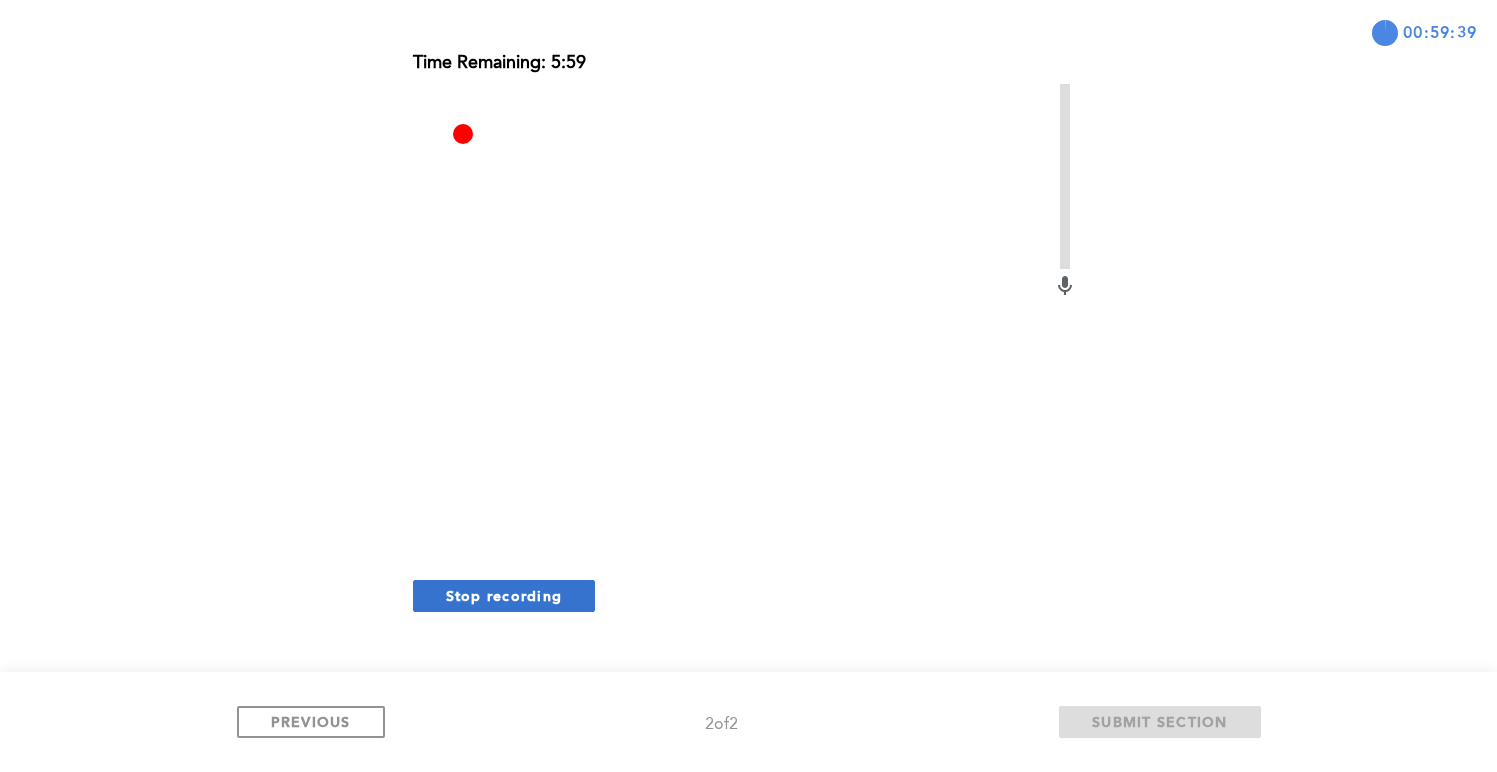 click on "Stop recording" at bounding box center [504, 595] 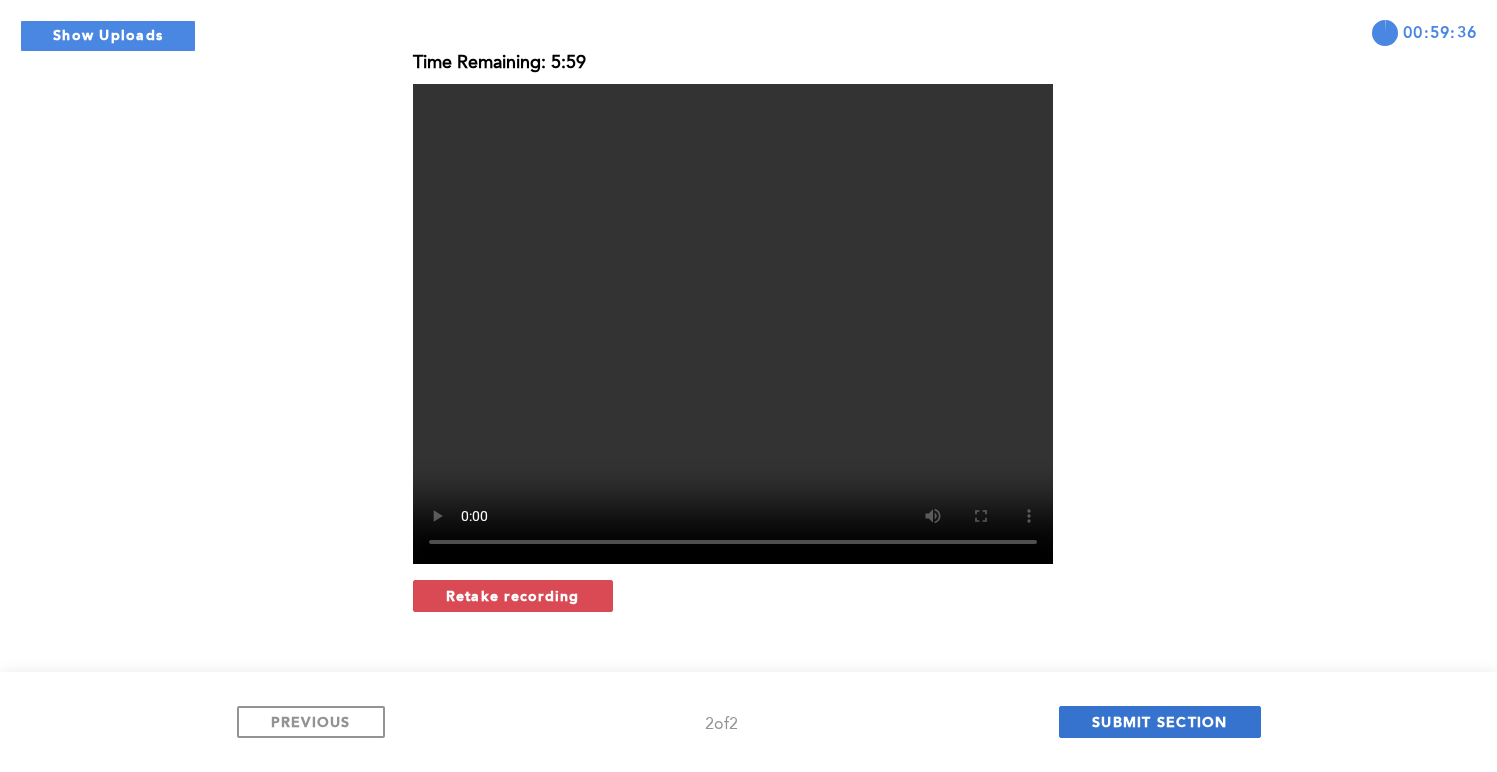 click on "SUBMIT SECTION" at bounding box center [1160, 721] 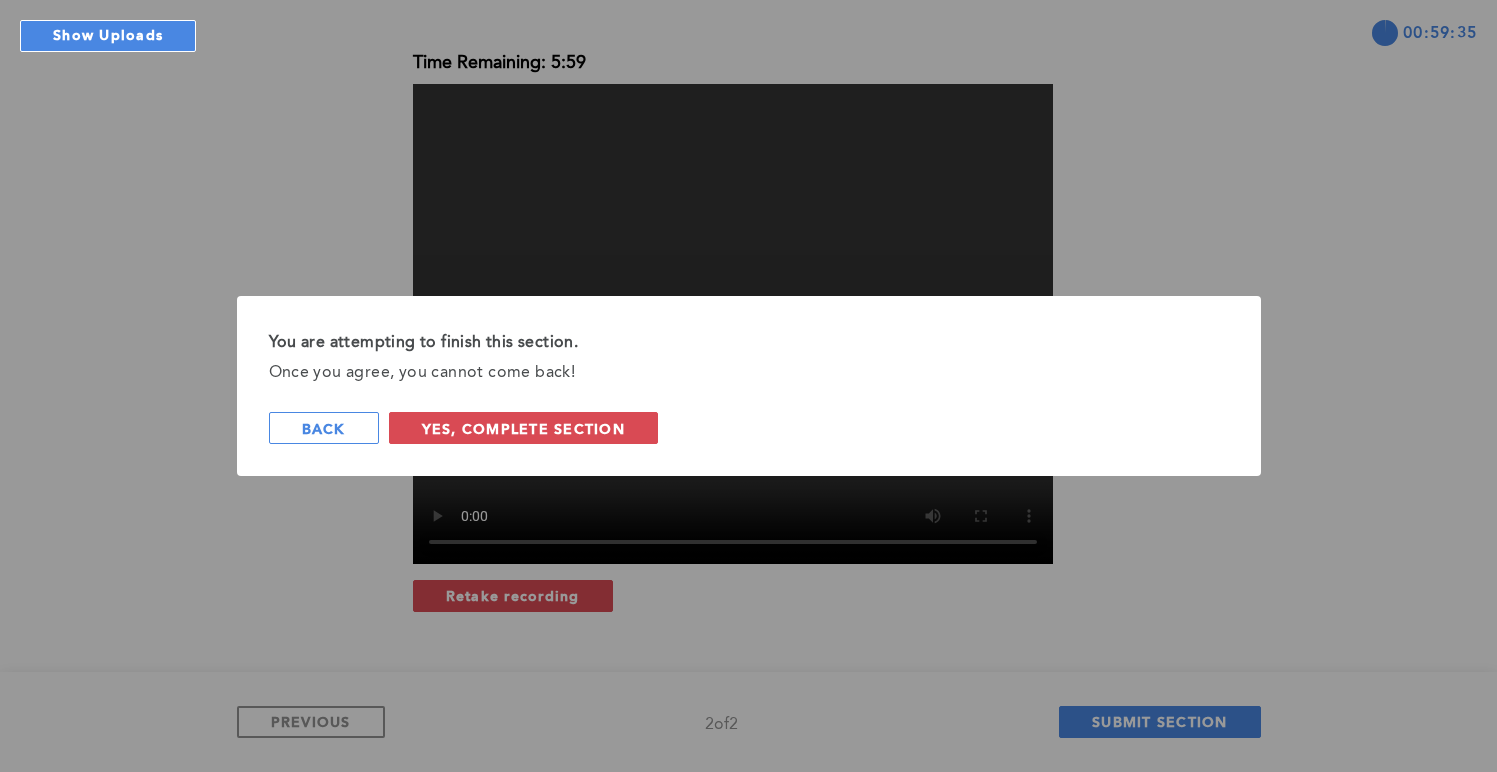 click on "Yes, Complete Section" at bounding box center (523, 428) 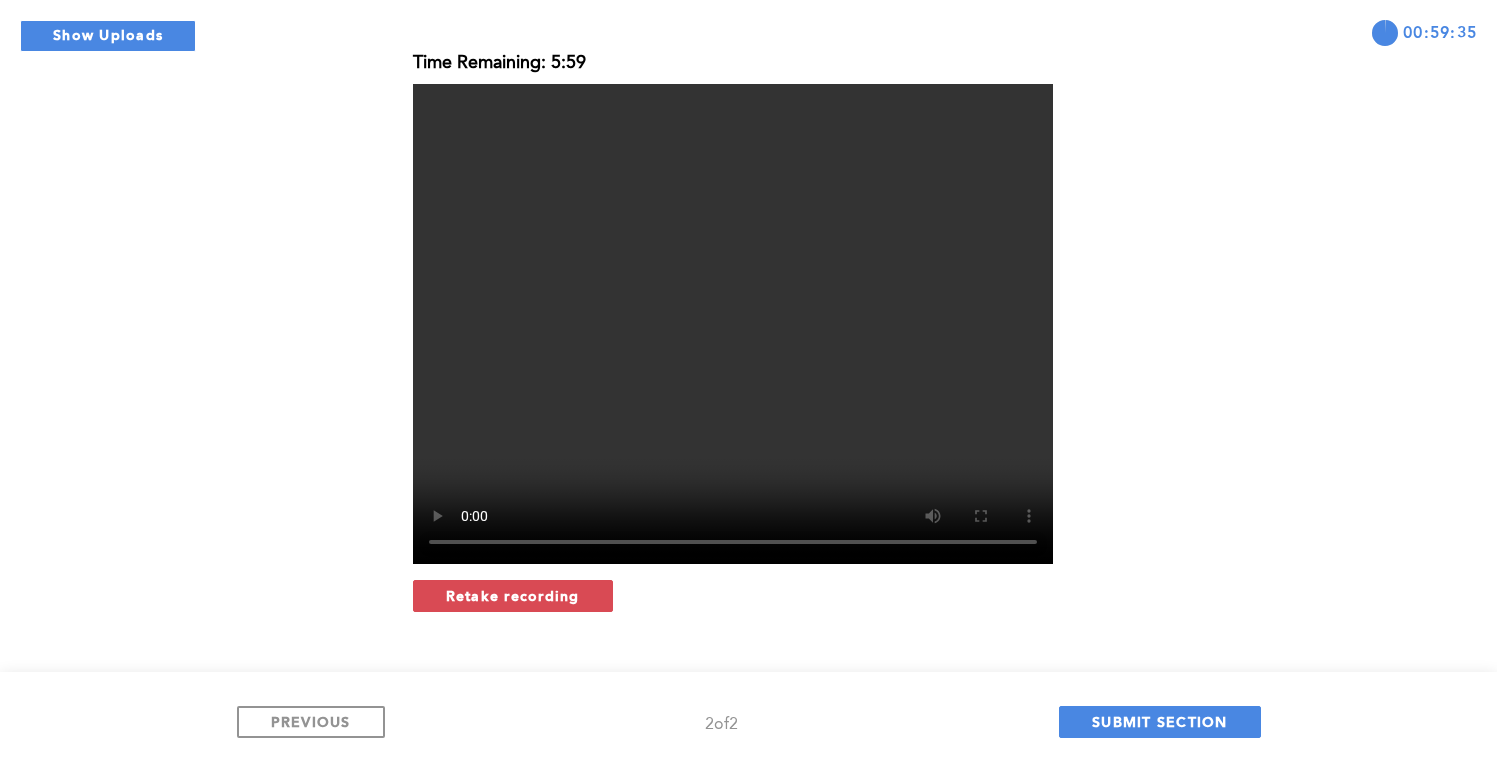 scroll, scrollTop: 0, scrollLeft: 0, axis: both 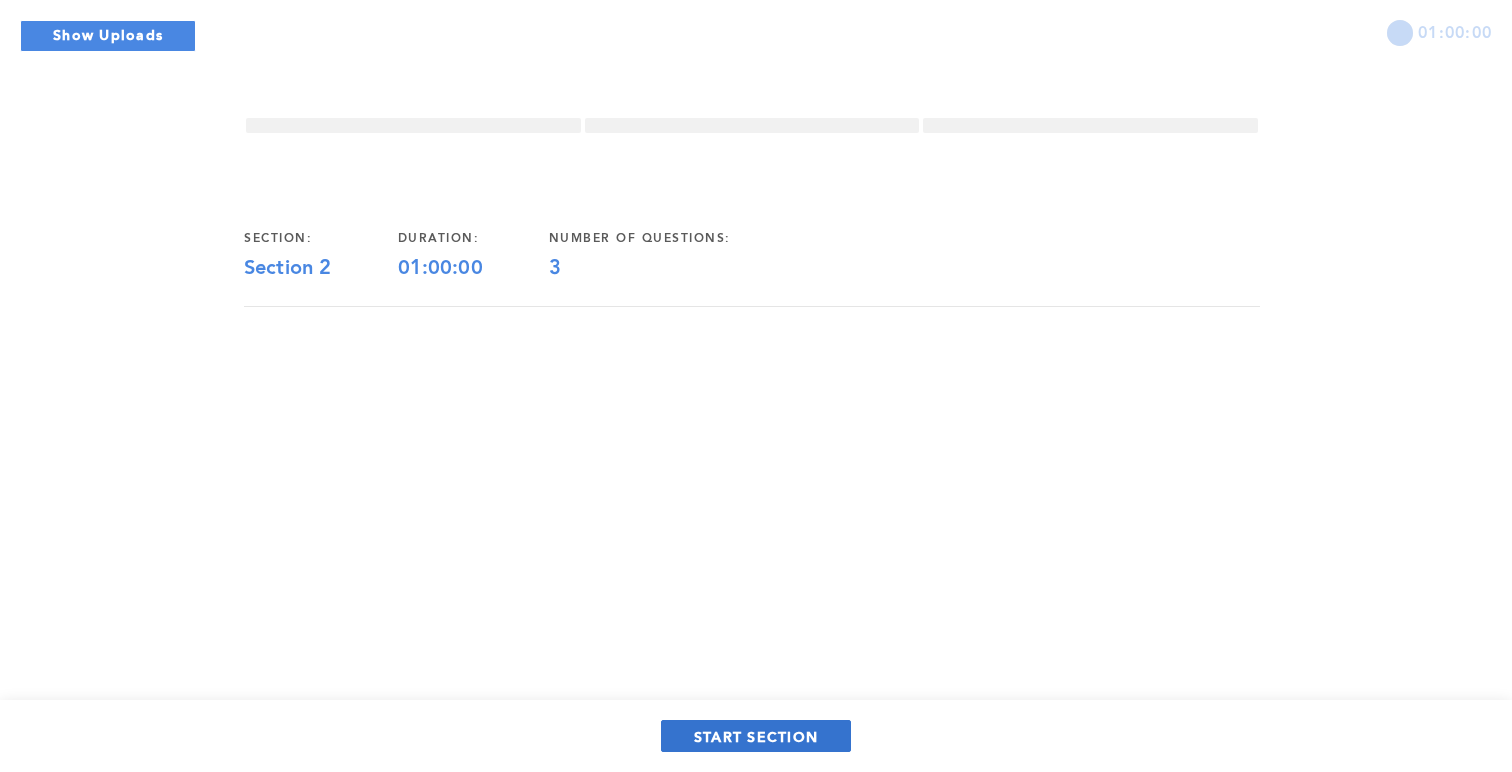 click on "START SECTION" at bounding box center (756, 736) 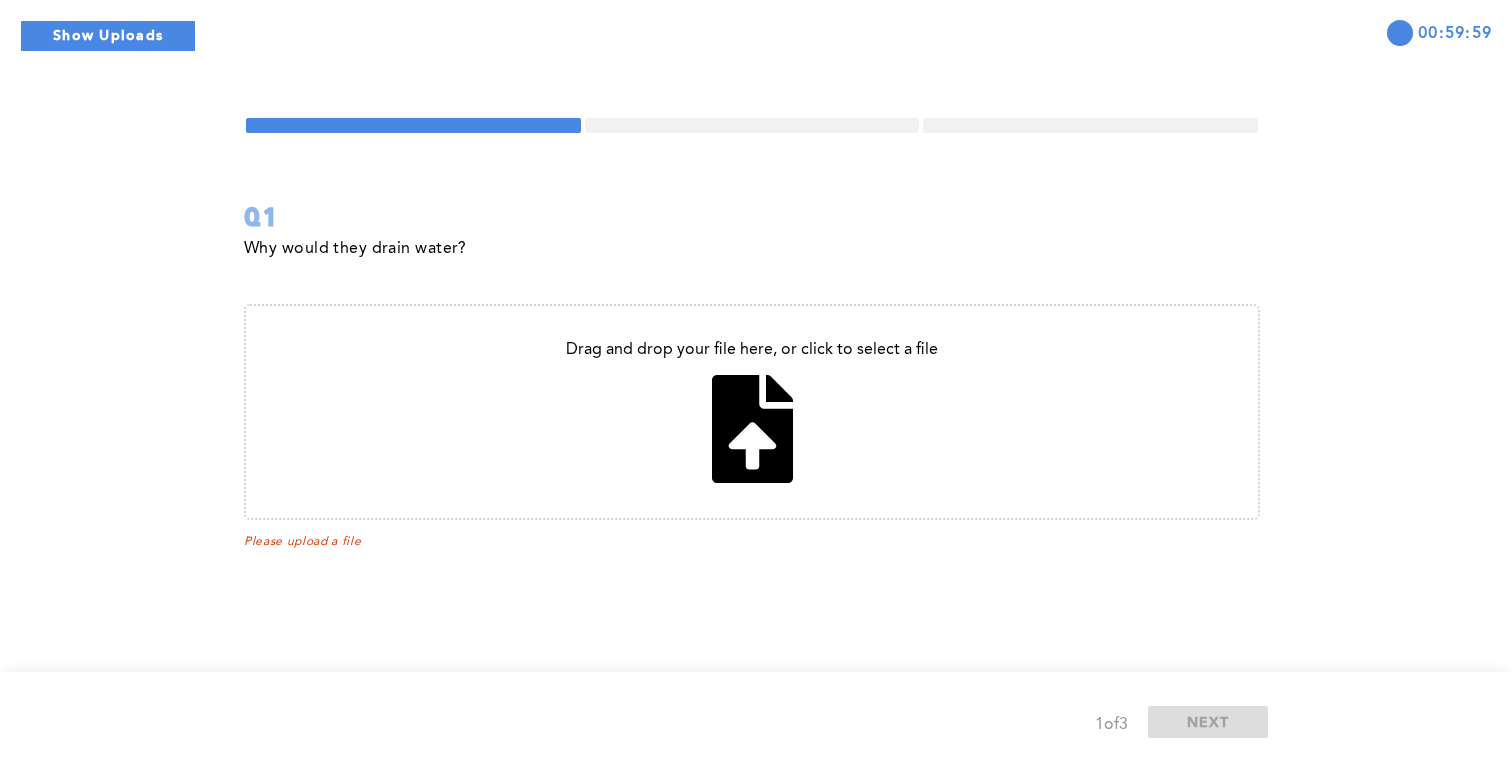 click at bounding box center [752, 412] 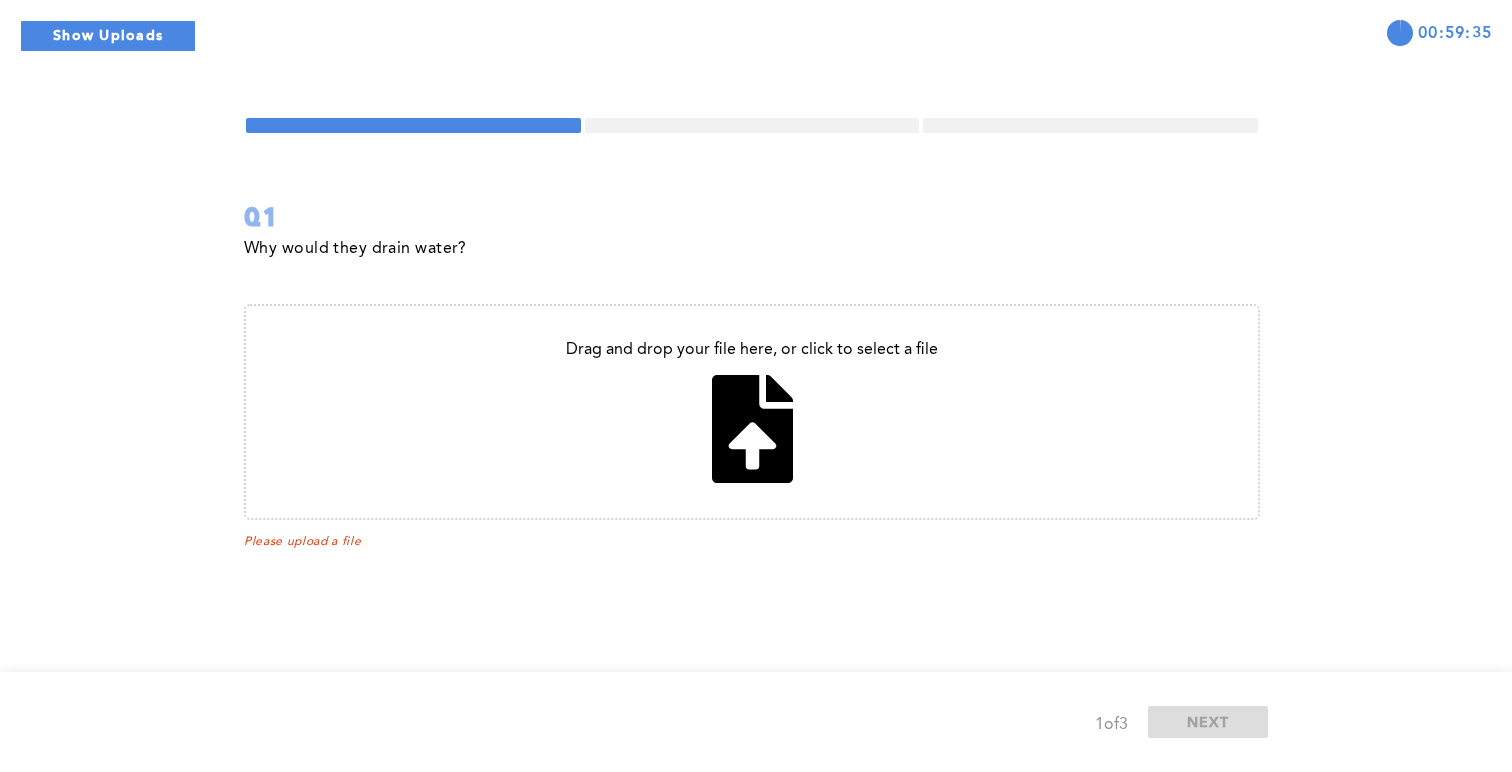 type on "C:\fakepath\Screenshot [DATE] 3.12.24 PM.png" 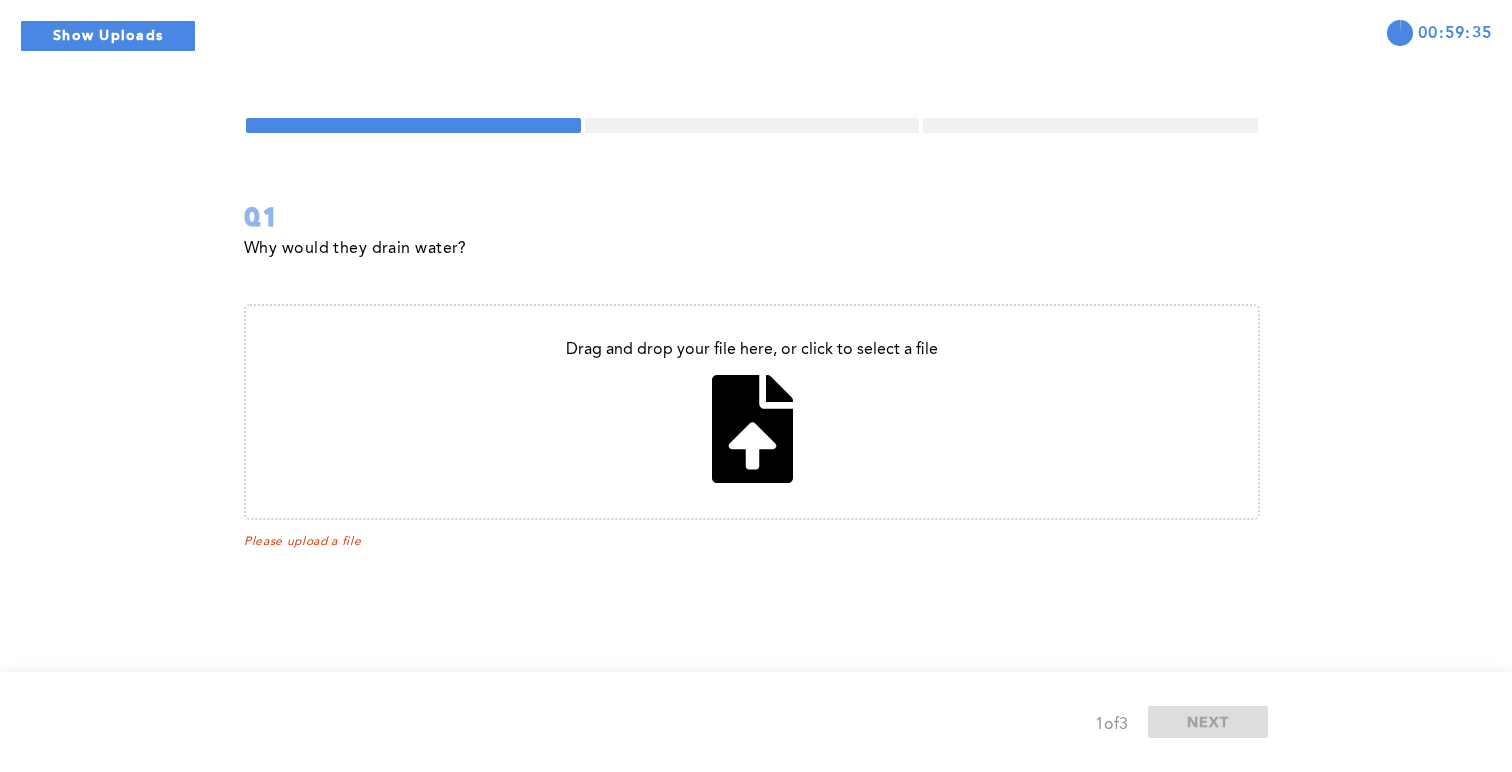 type 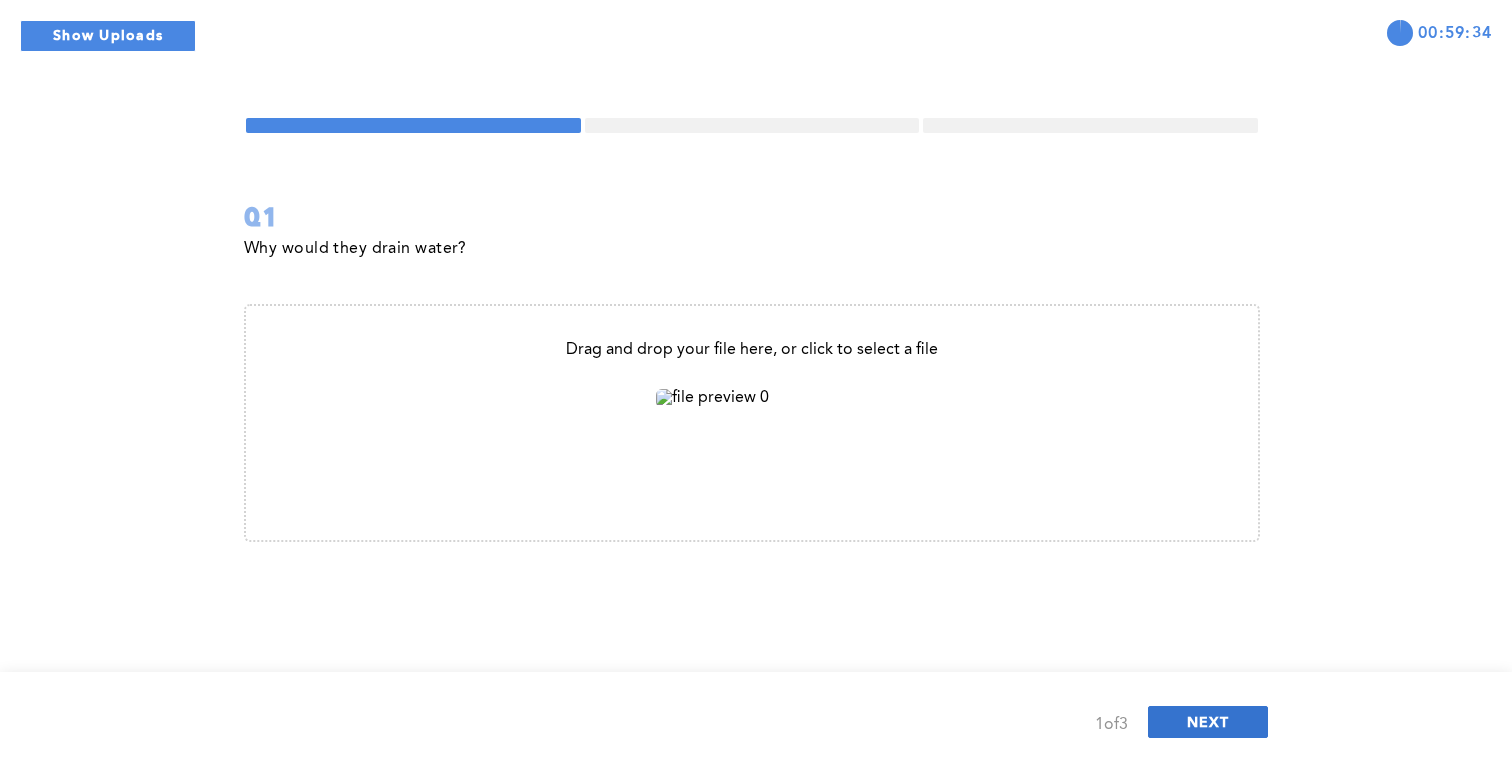 click on "NEXT" at bounding box center (1208, 721) 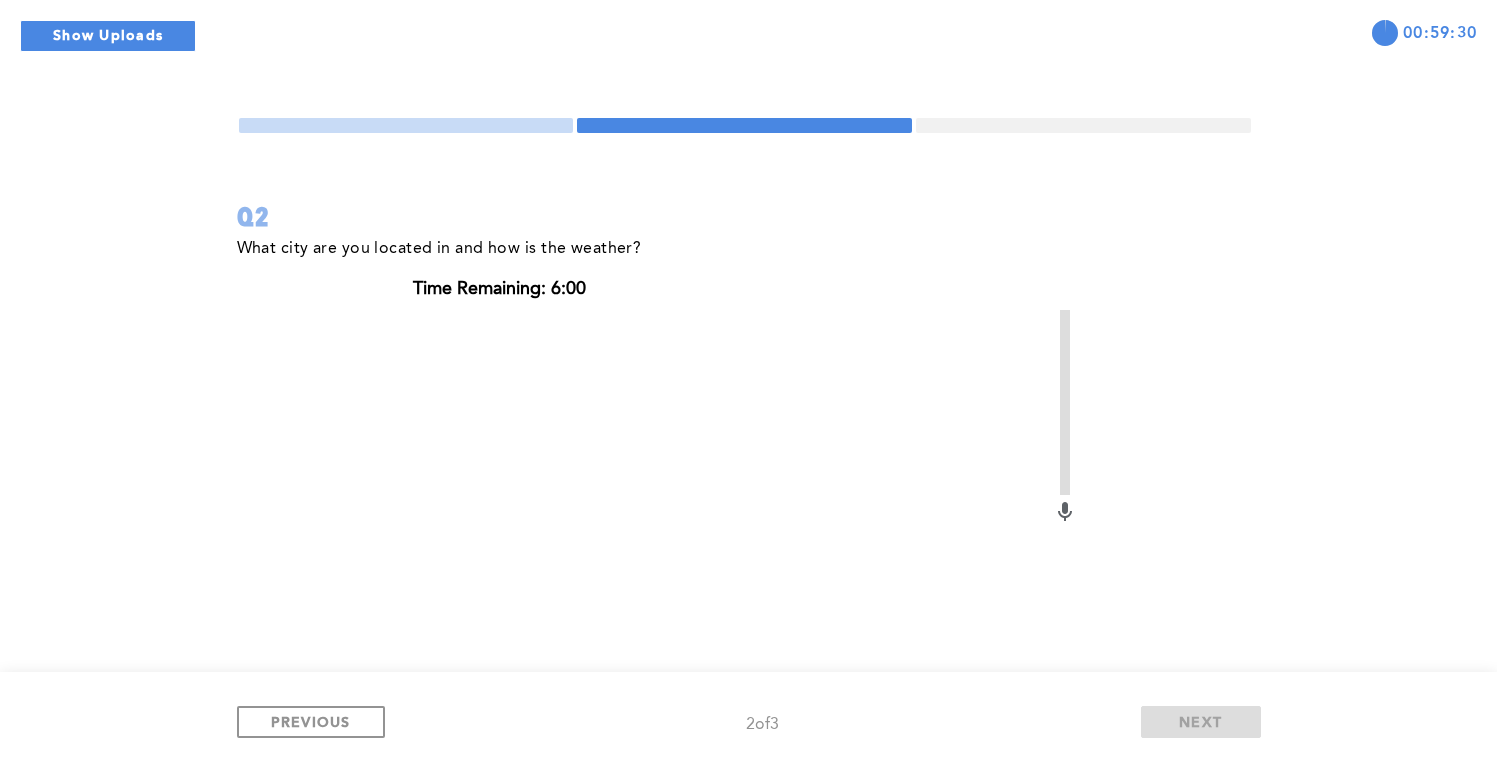scroll, scrollTop: 226, scrollLeft: 0, axis: vertical 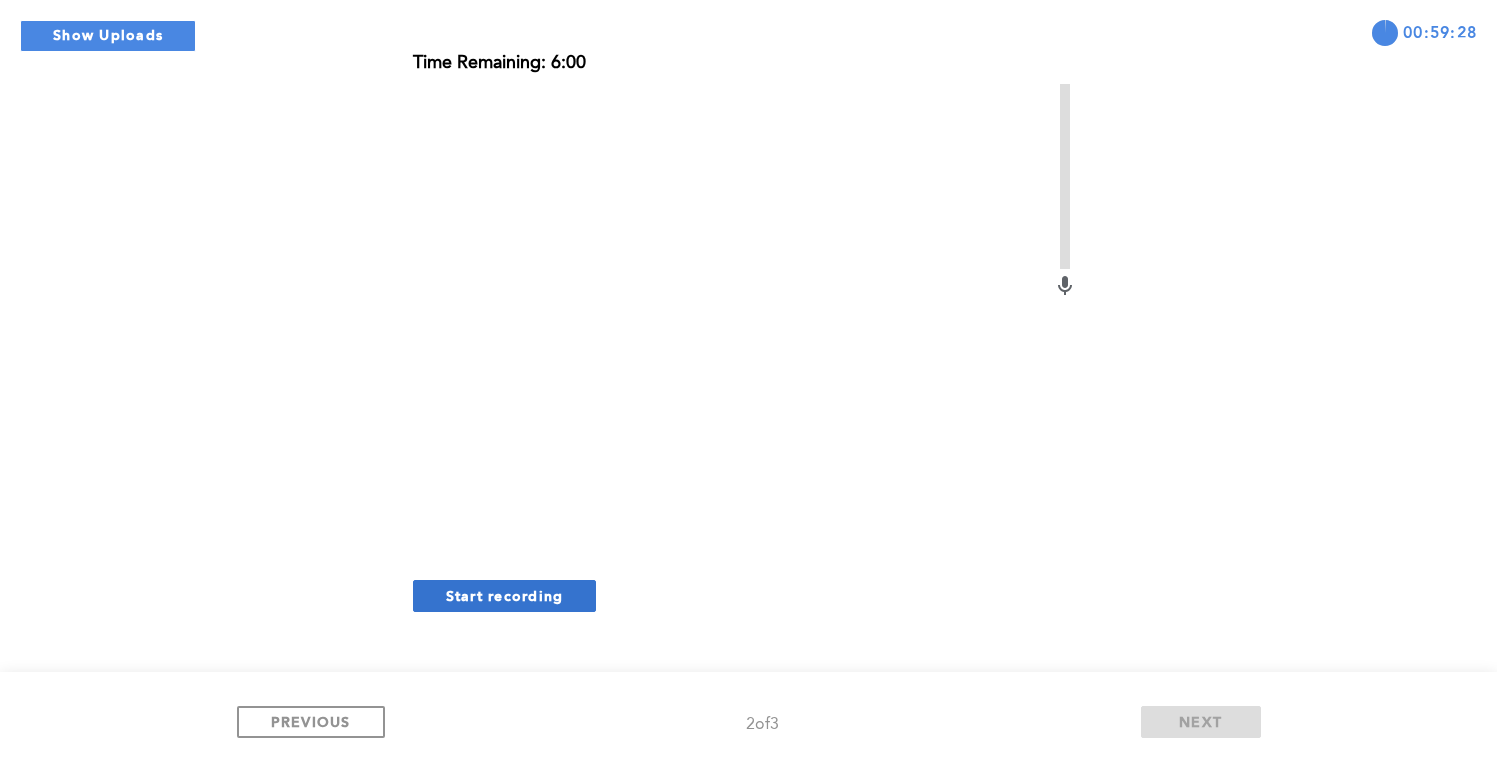 click on "Start recording" at bounding box center (505, 595) 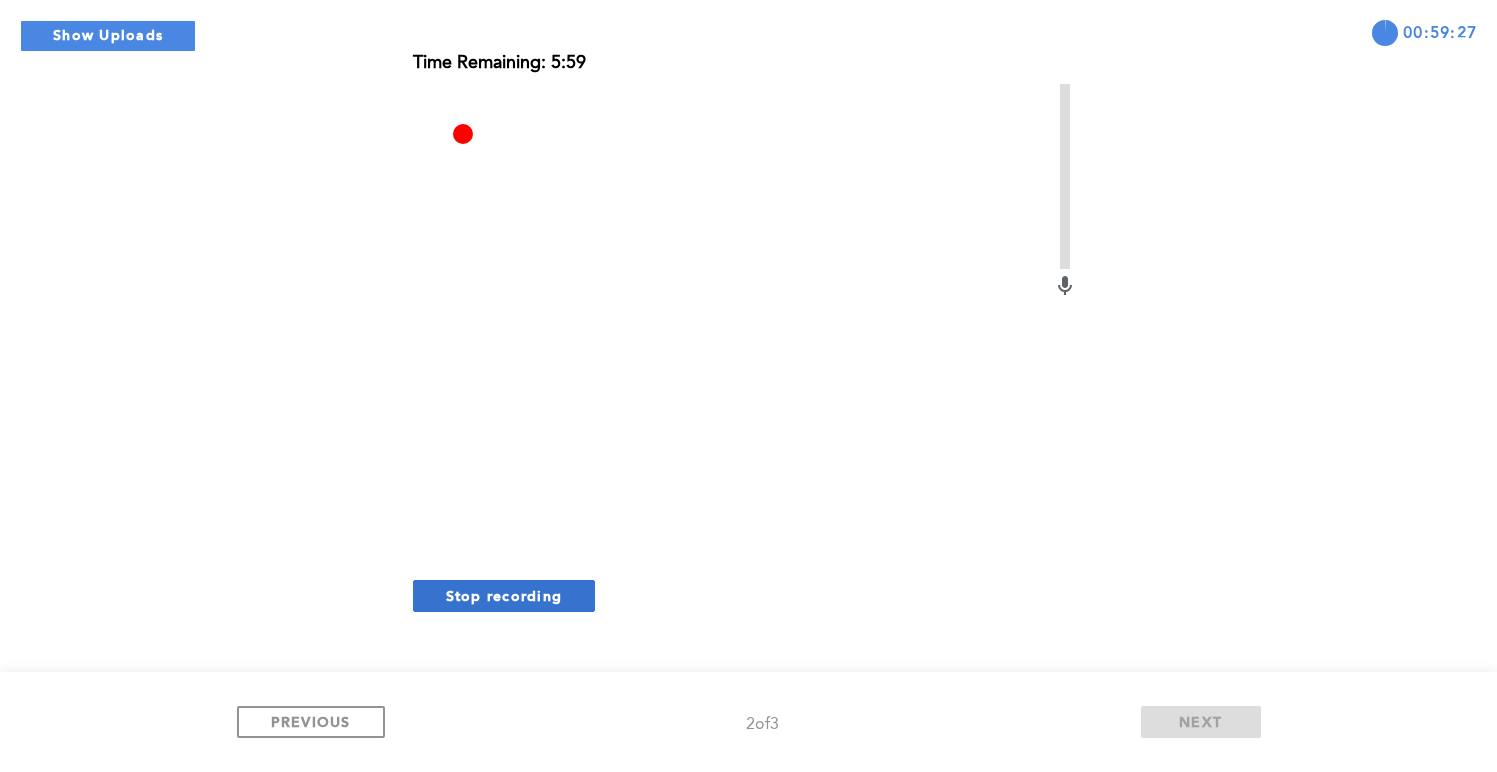 click on "Stop recording" at bounding box center (504, 595) 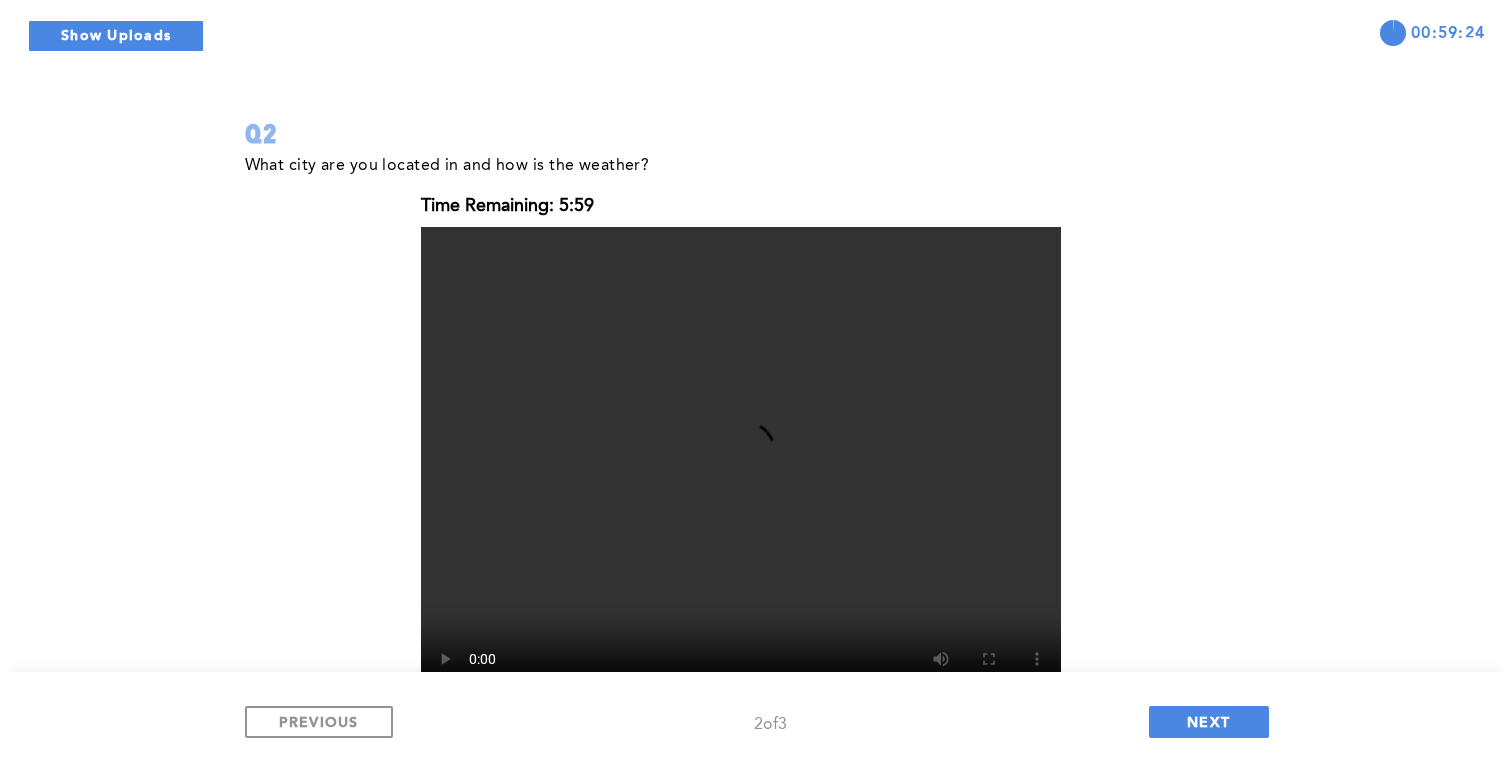 scroll, scrollTop: 0, scrollLeft: 0, axis: both 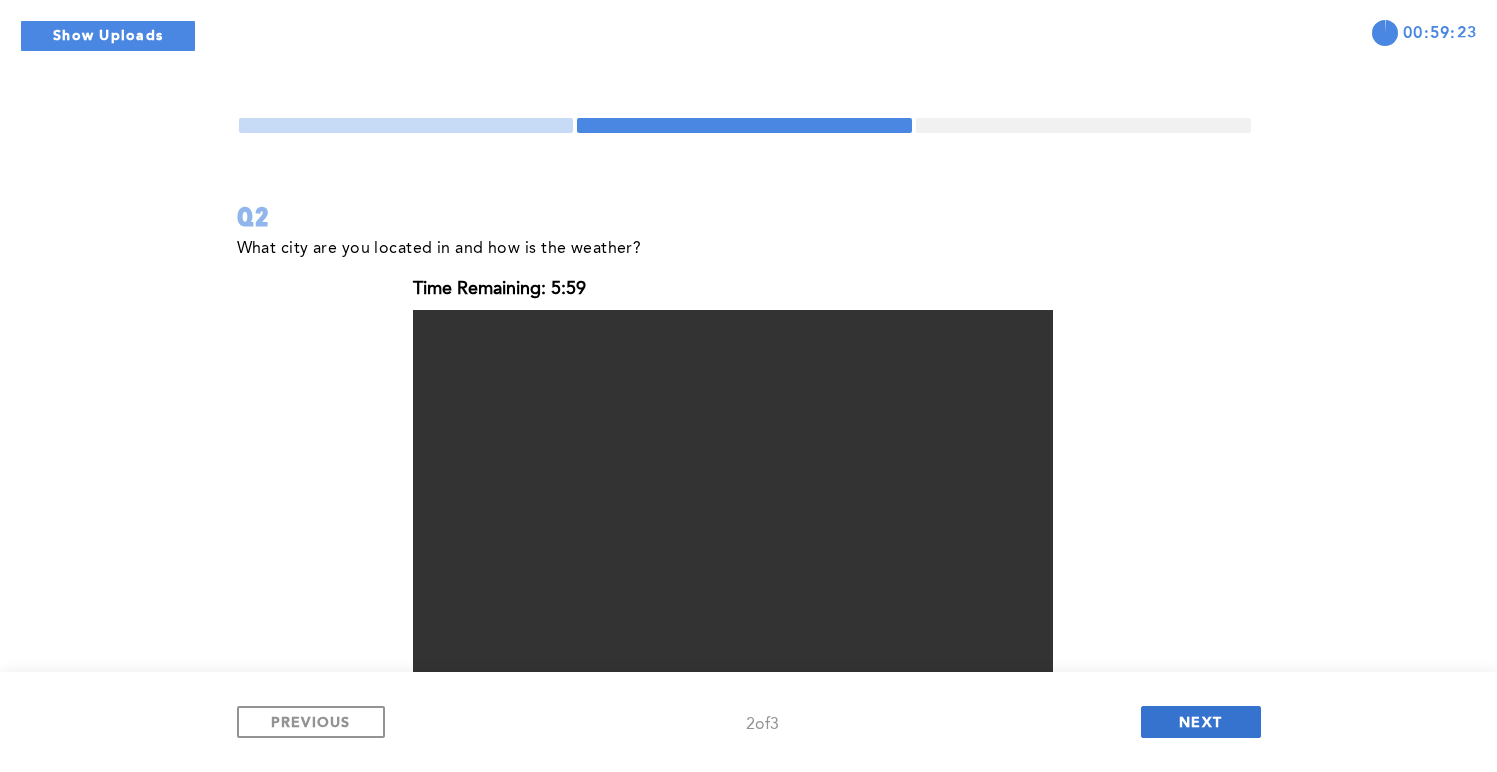 click on "NEXT" at bounding box center (1200, 721) 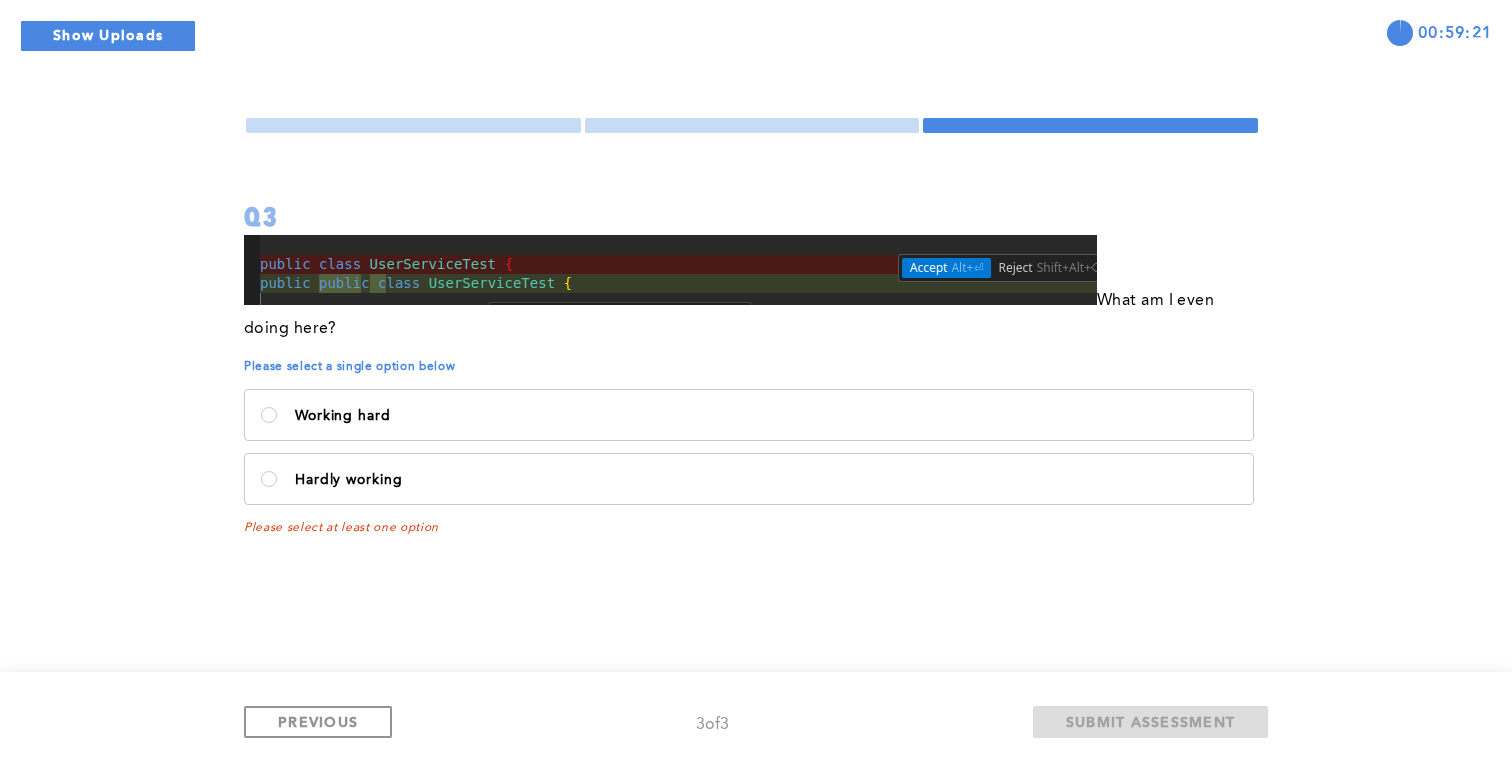 click at bounding box center (670, 270) 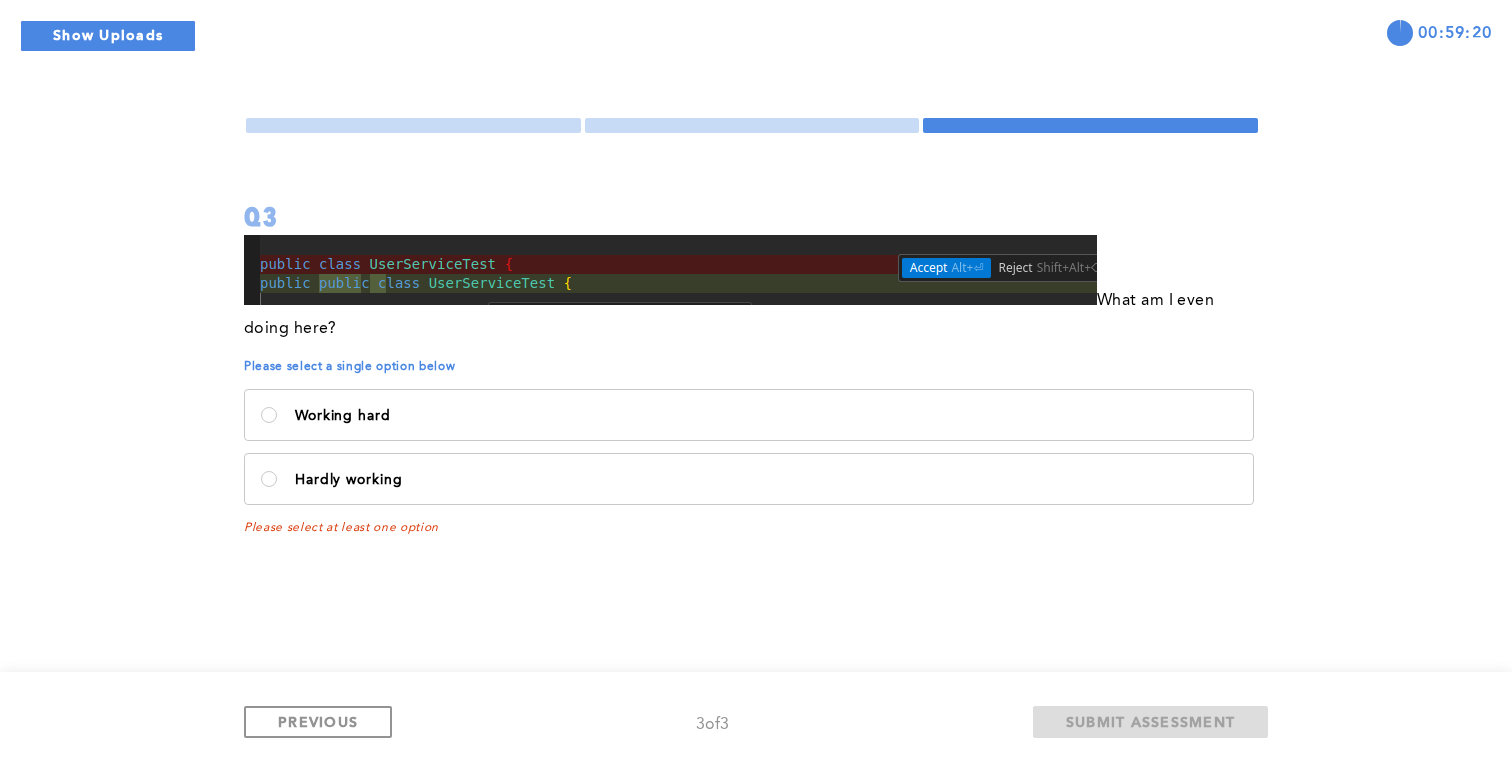 click at bounding box center [670, 270] 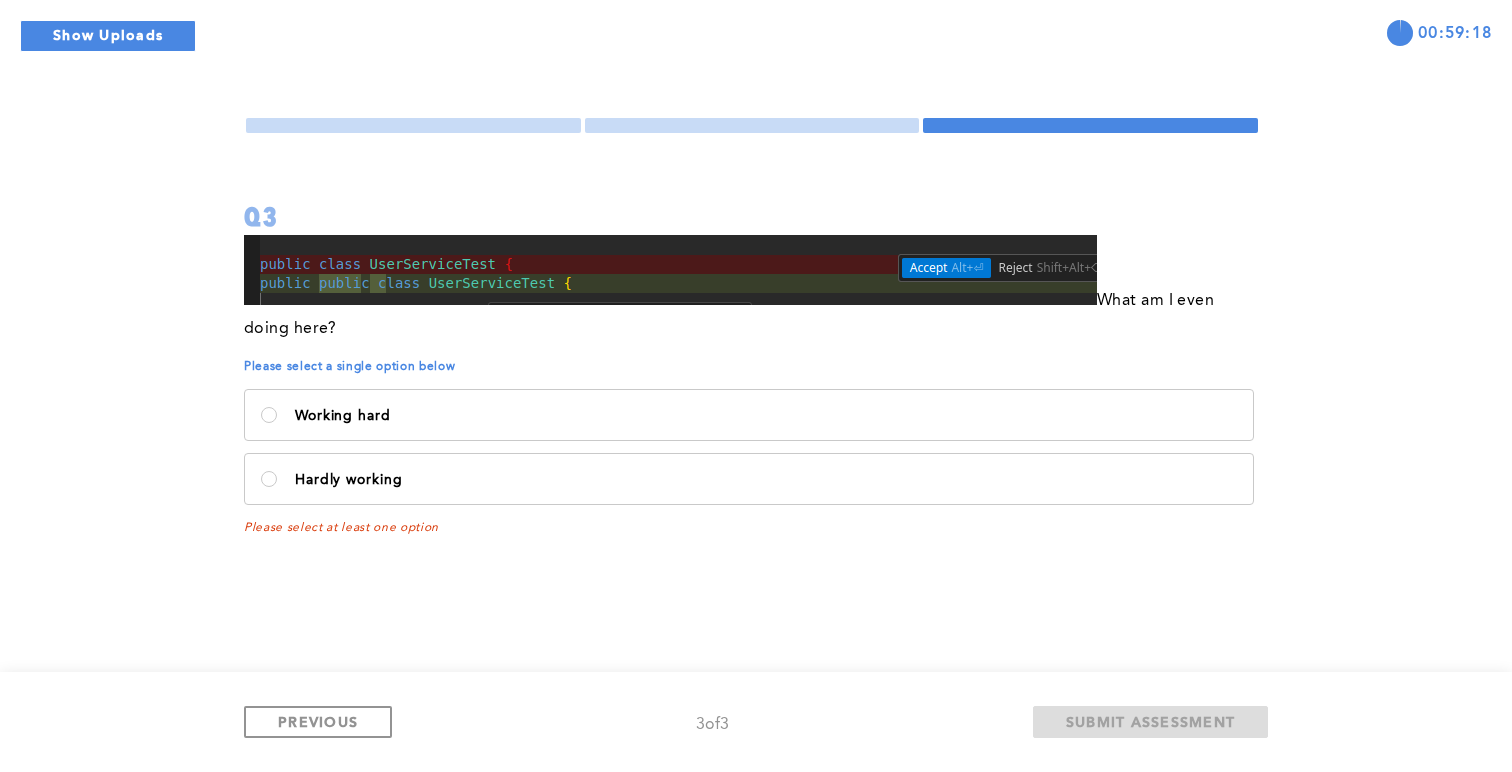 click on "00:59:18 Q3 What am I even doing here? Please select a single option below Working hard Hardly working Please select at least one option PREVIOUS 3  of  3 SUBMIT ASSESSMENT" at bounding box center [756, 386] 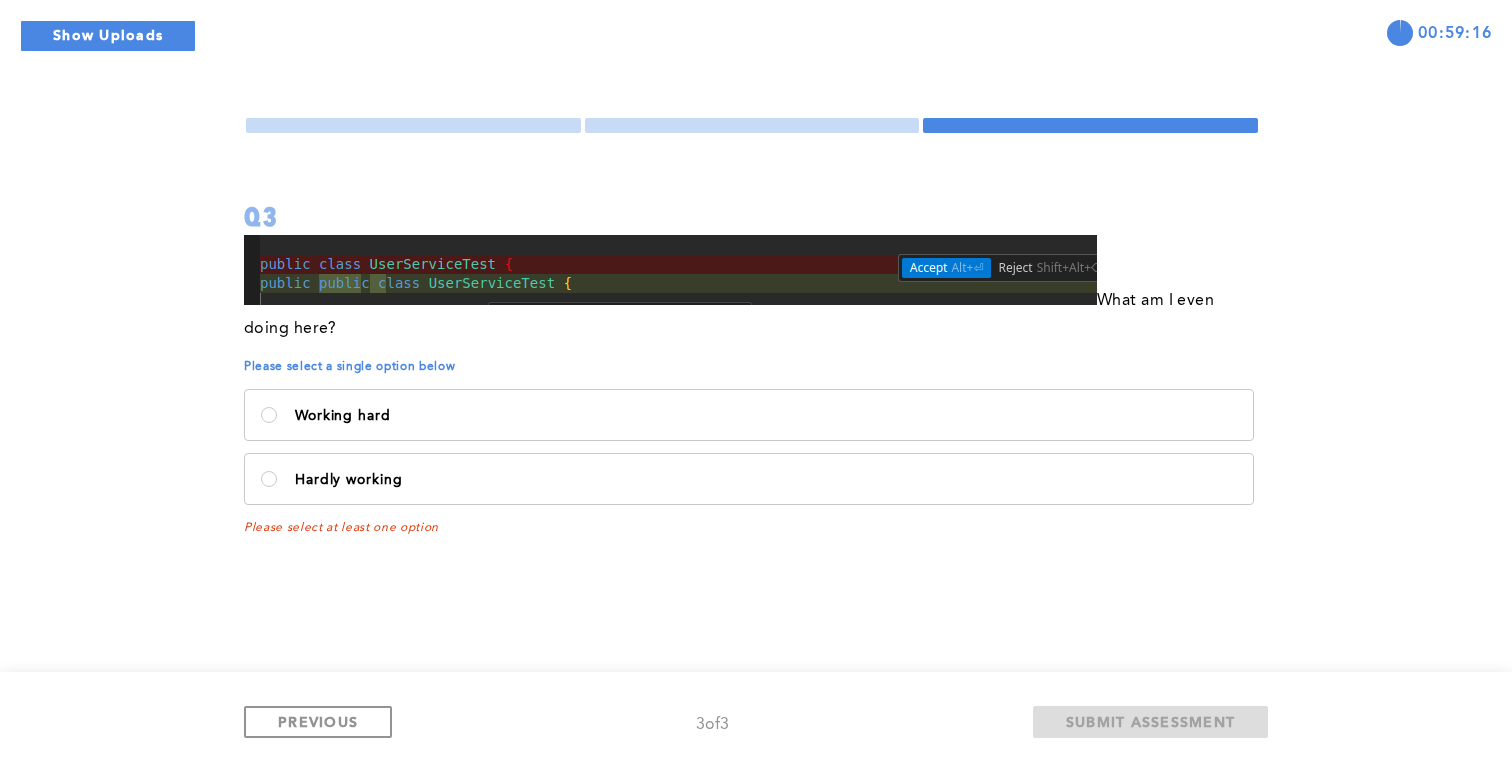 click on "What am I even doing here?" at bounding box center [752, 289] 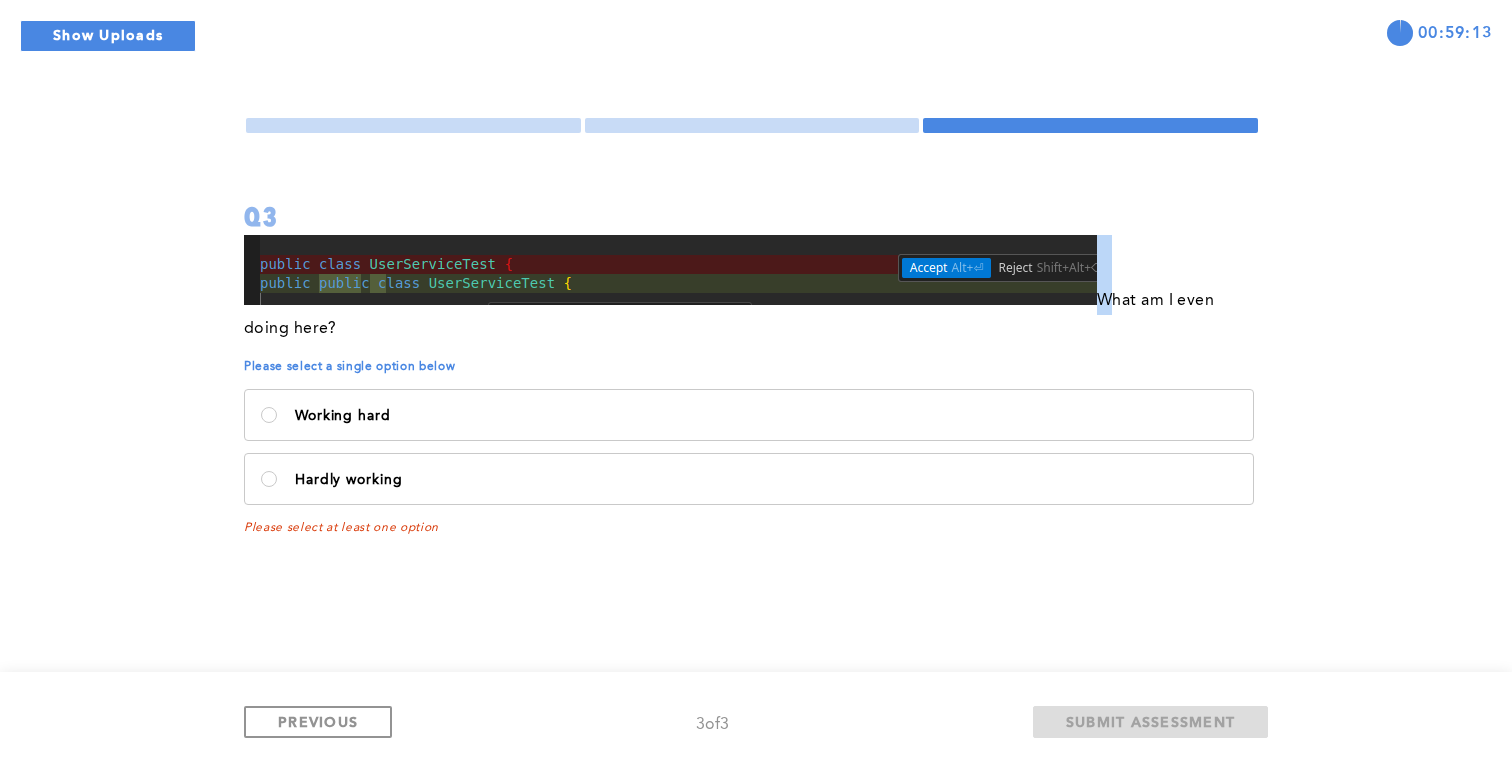drag, startPoint x: 1110, startPoint y: 291, endPoint x: 719, endPoint y: 257, distance: 392.47546 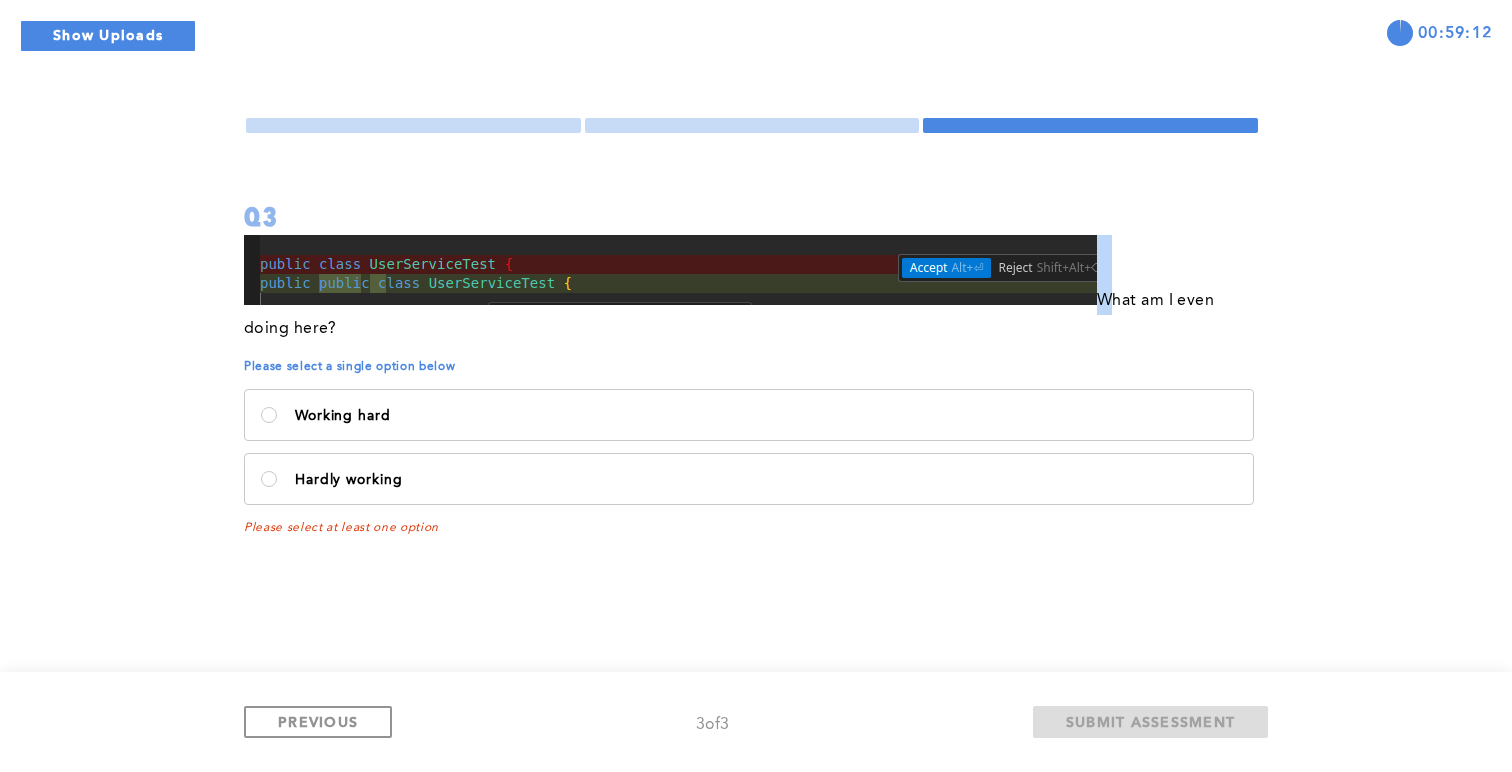 click at bounding box center (670, 270) 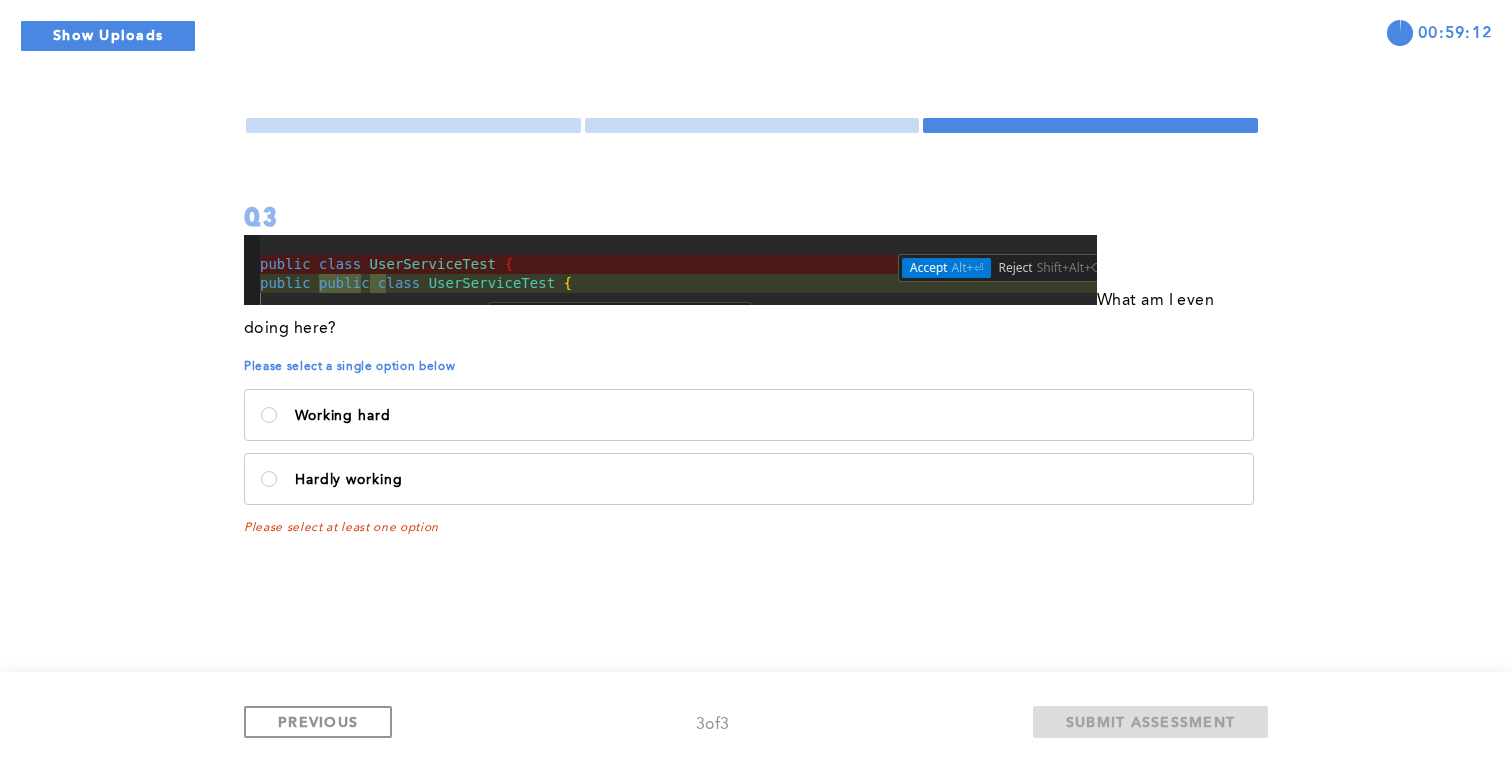 click on "Q3 What am I even doing here? Please select a single option below Working hard Hardly working Please select at least one option PREVIOUS 3  of  3 SUBMIT ASSESSMENT" at bounding box center (752, 325) 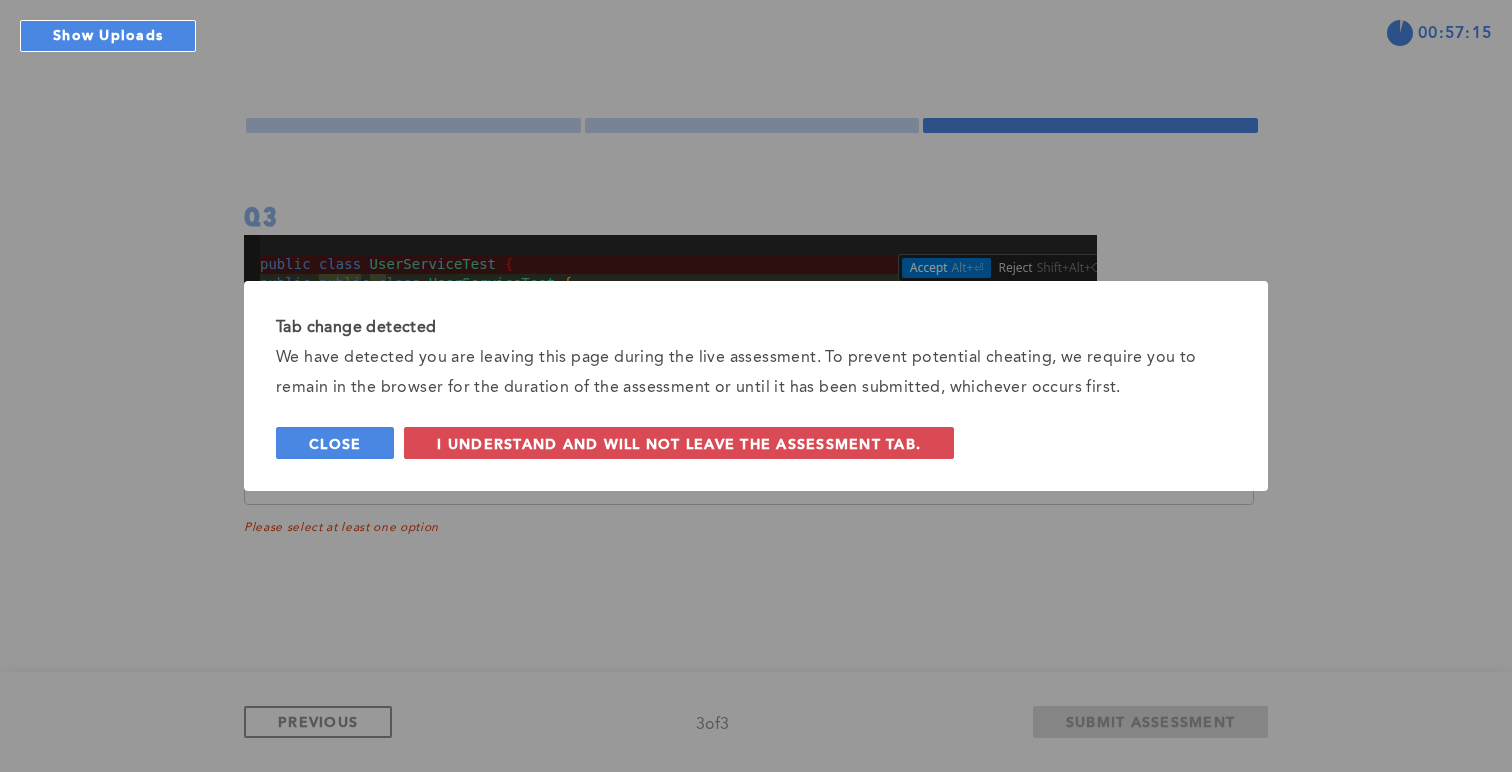 click on "Close" at bounding box center (335, 443) 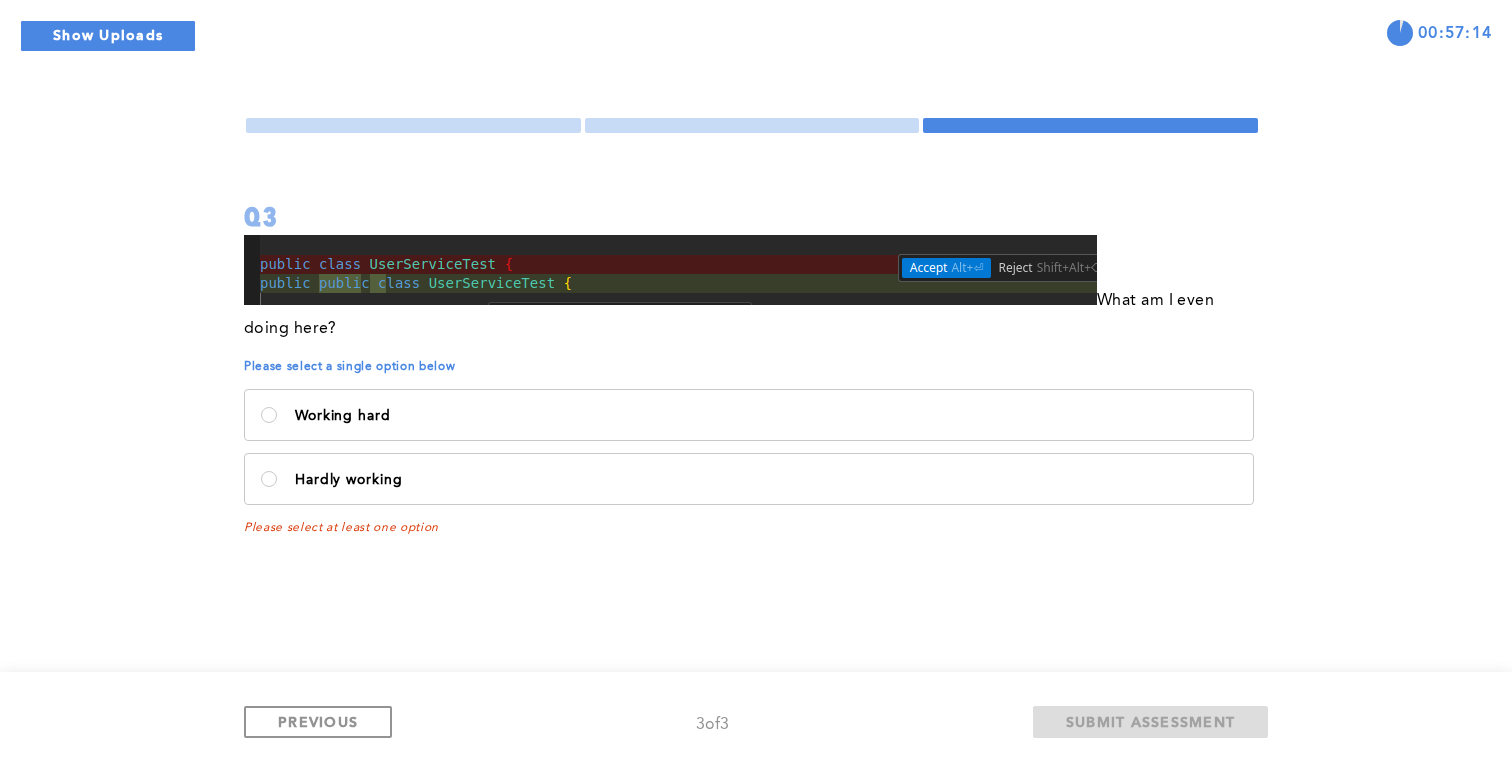 click on "00:57:14 Q3 What am I even doing here? Please select a single option below Working hard Hardly working Please select at least one option PREVIOUS 3  of  3 SUBMIT ASSESSMENT" at bounding box center [756, 386] 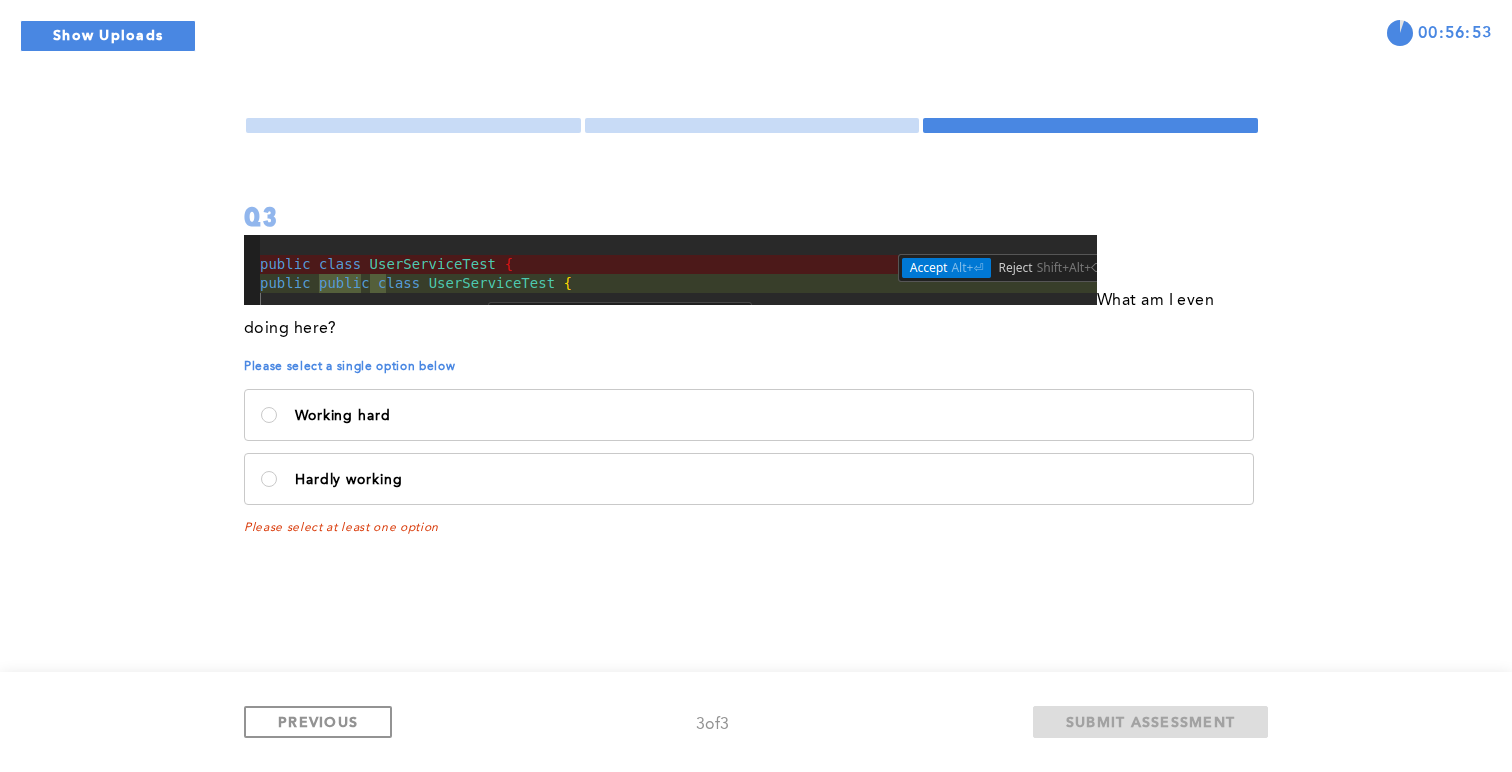 click on "00:56:53 Q3 What am I even doing here? Please select a single option below Working hard Hardly working Please select at least one option PREVIOUS 3  of  3 SUBMIT ASSESSMENT" at bounding box center (756, 386) 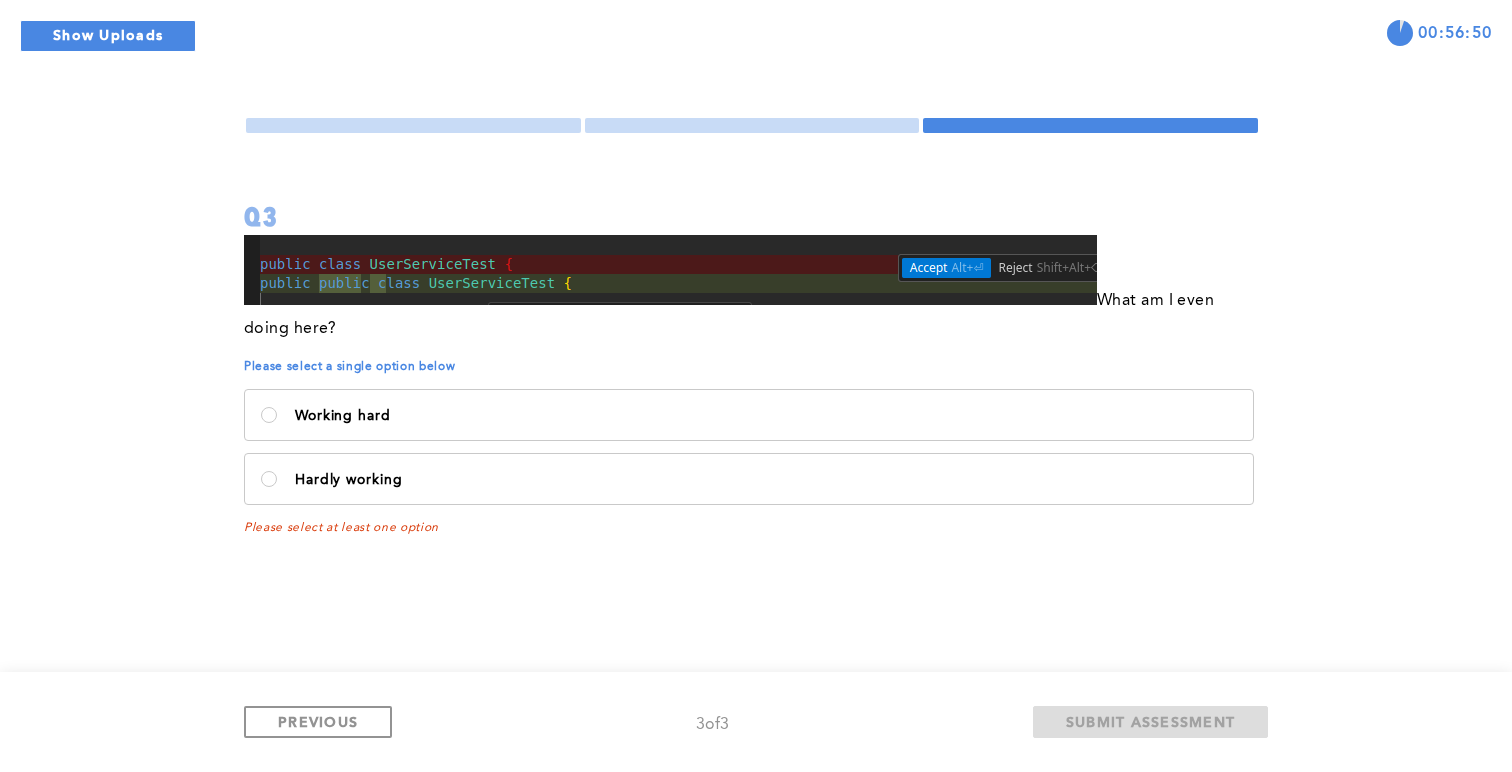 click at bounding box center (670, 270) 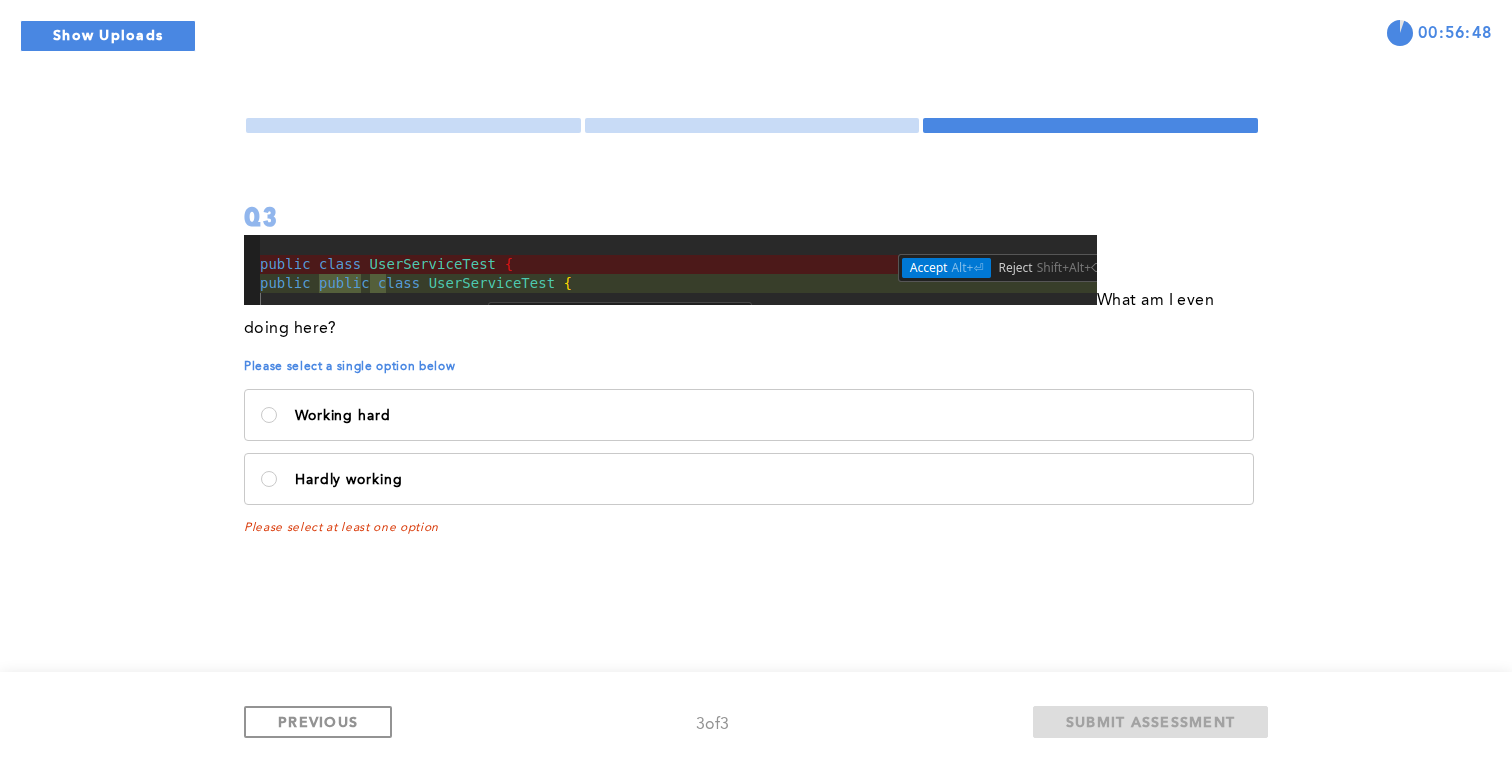 click at bounding box center [670, 270] 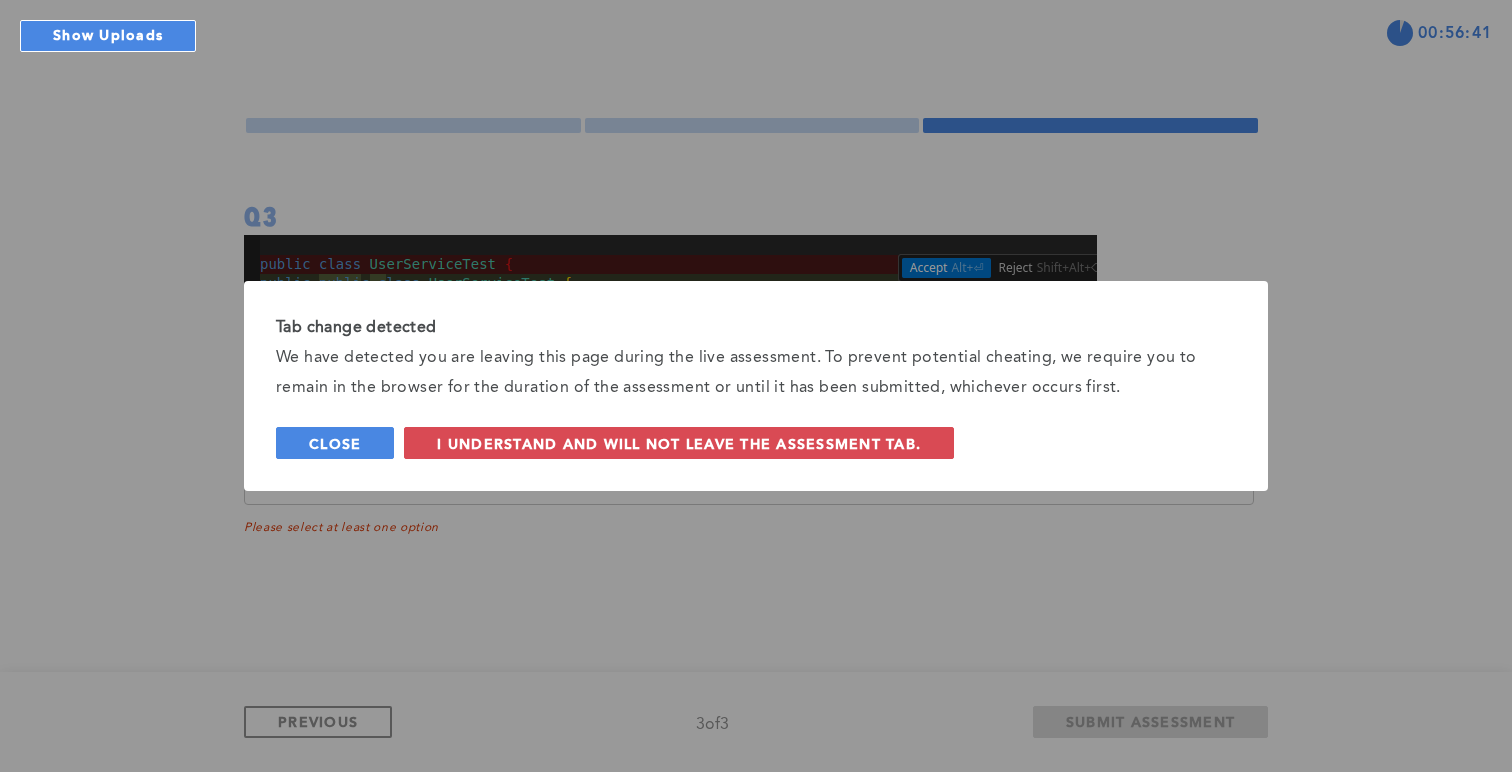 click on "Close" at bounding box center [335, 443] 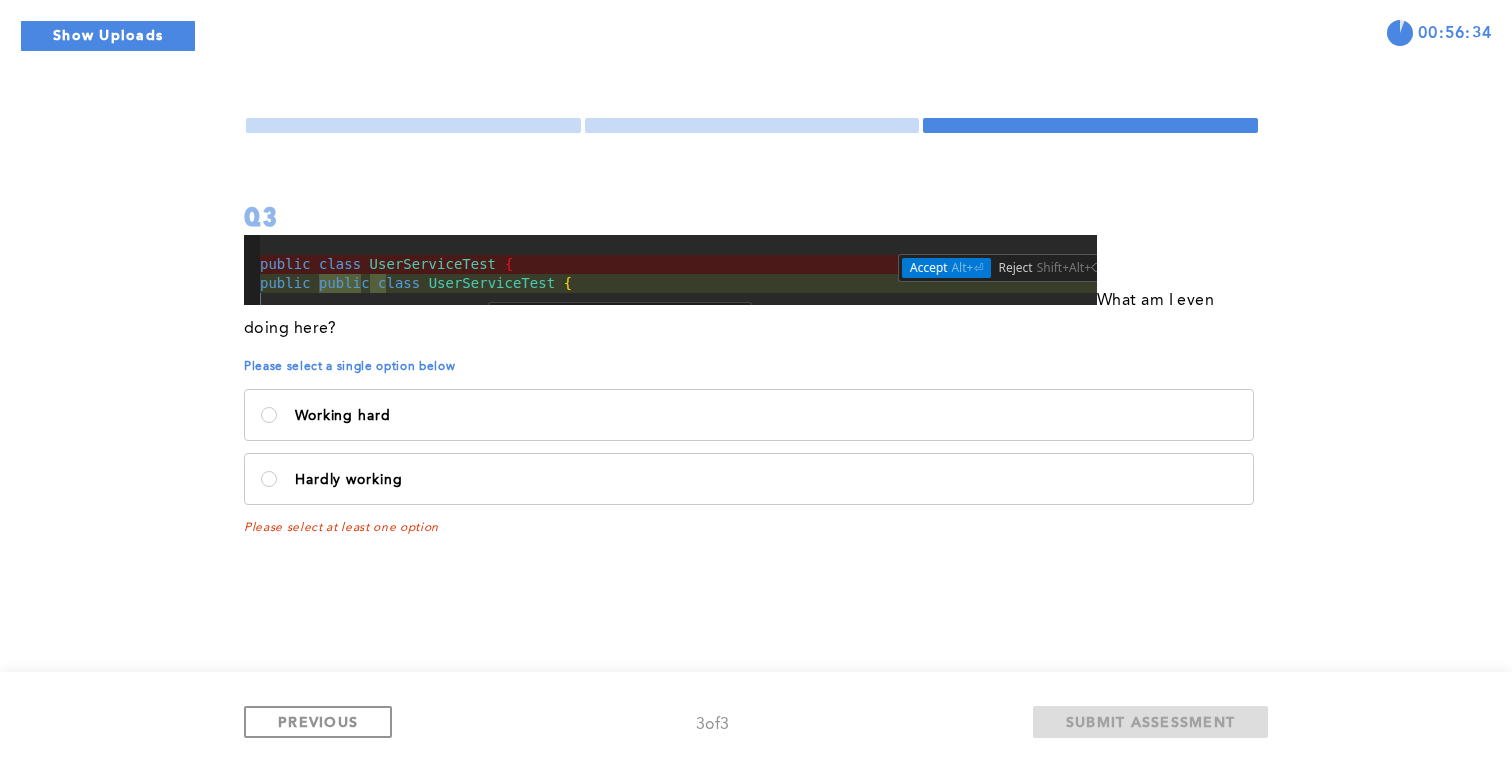 click on "What am I even doing here?" at bounding box center [752, 289] 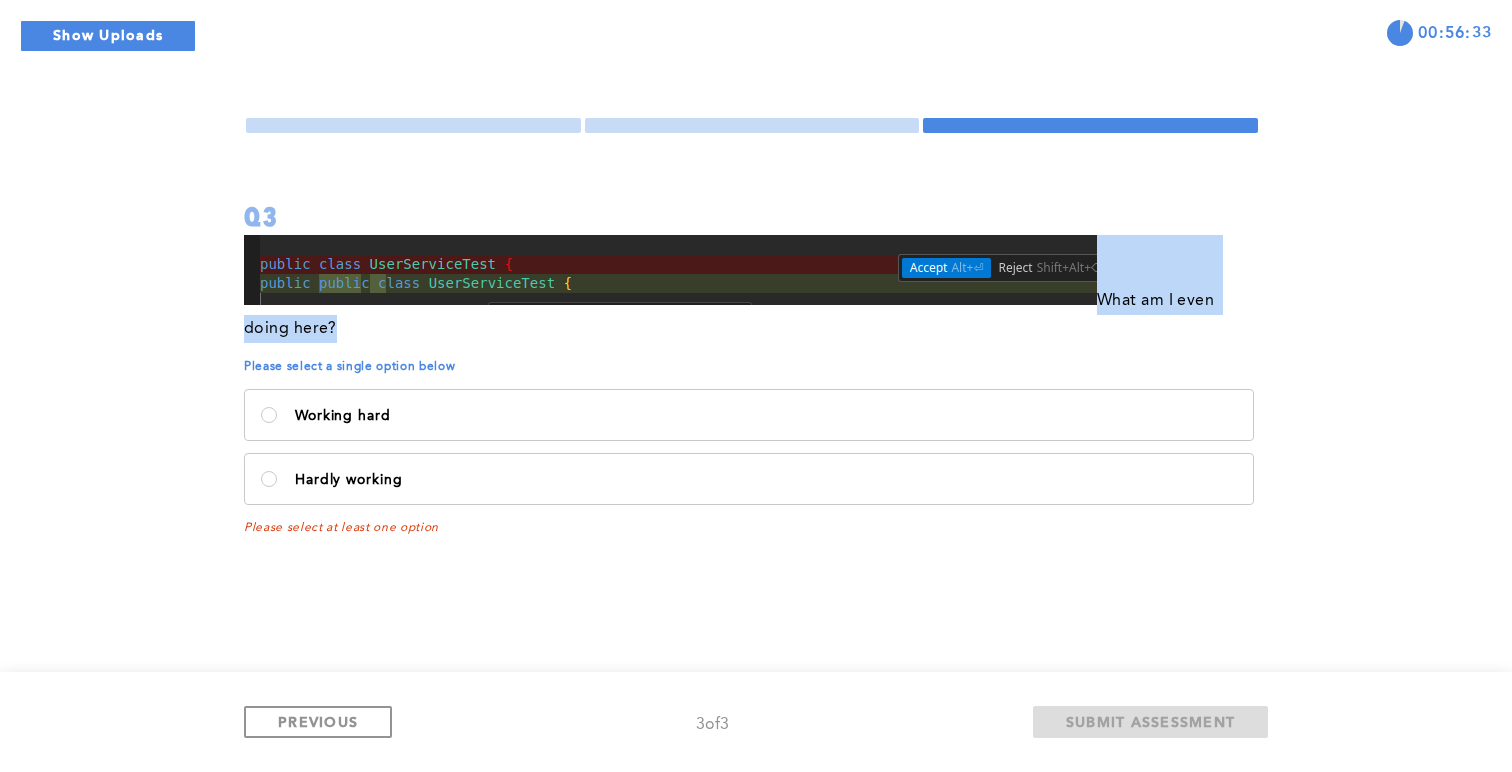 drag, startPoint x: 1102, startPoint y: 303, endPoint x: 1292, endPoint y: 325, distance: 191.26944 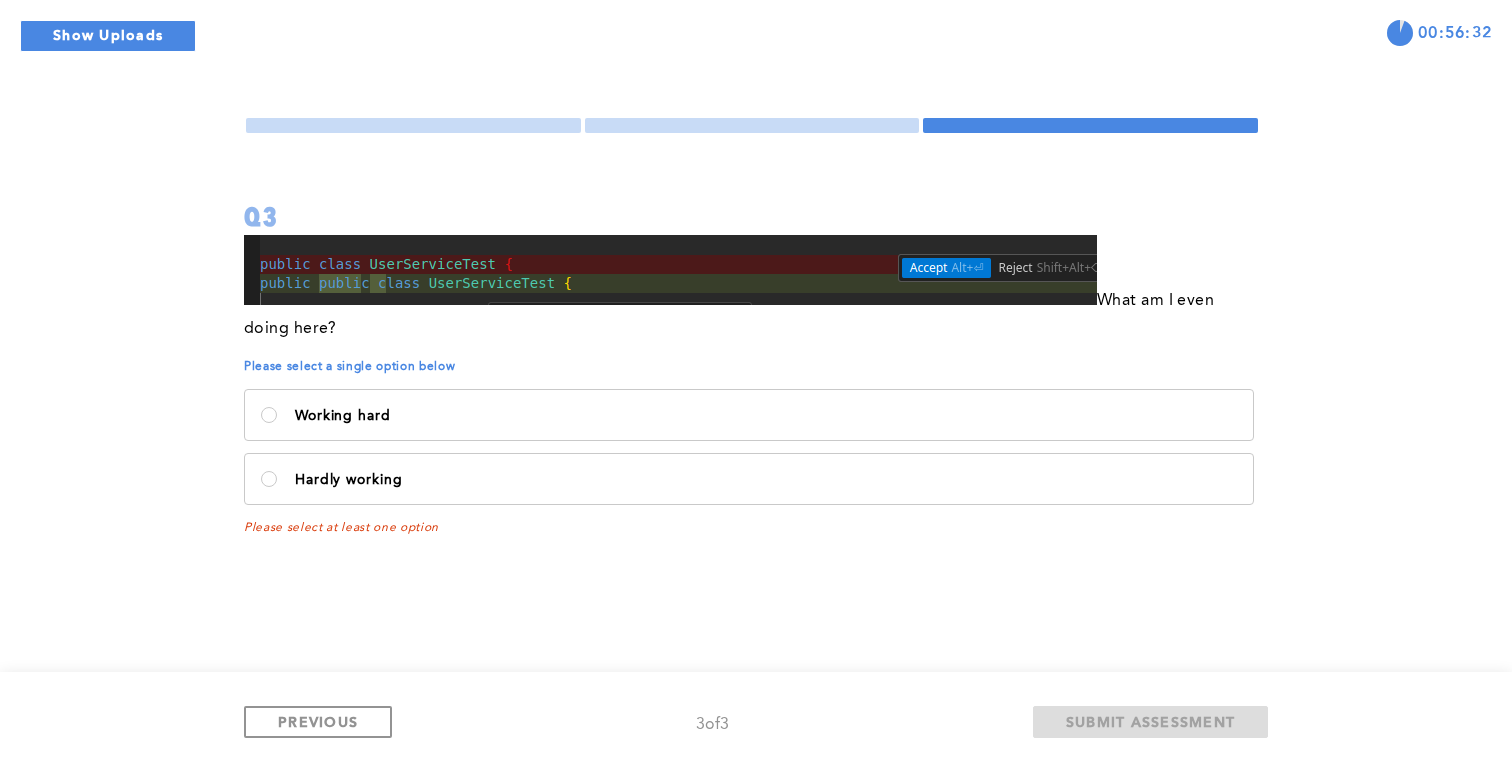 click on "00:56:32 Q3 What am I even doing here? Please select a single option below Working hard Hardly working Please select at least one option PREVIOUS 3  of  3 SUBMIT ASSESSMENT" at bounding box center [756, 386] 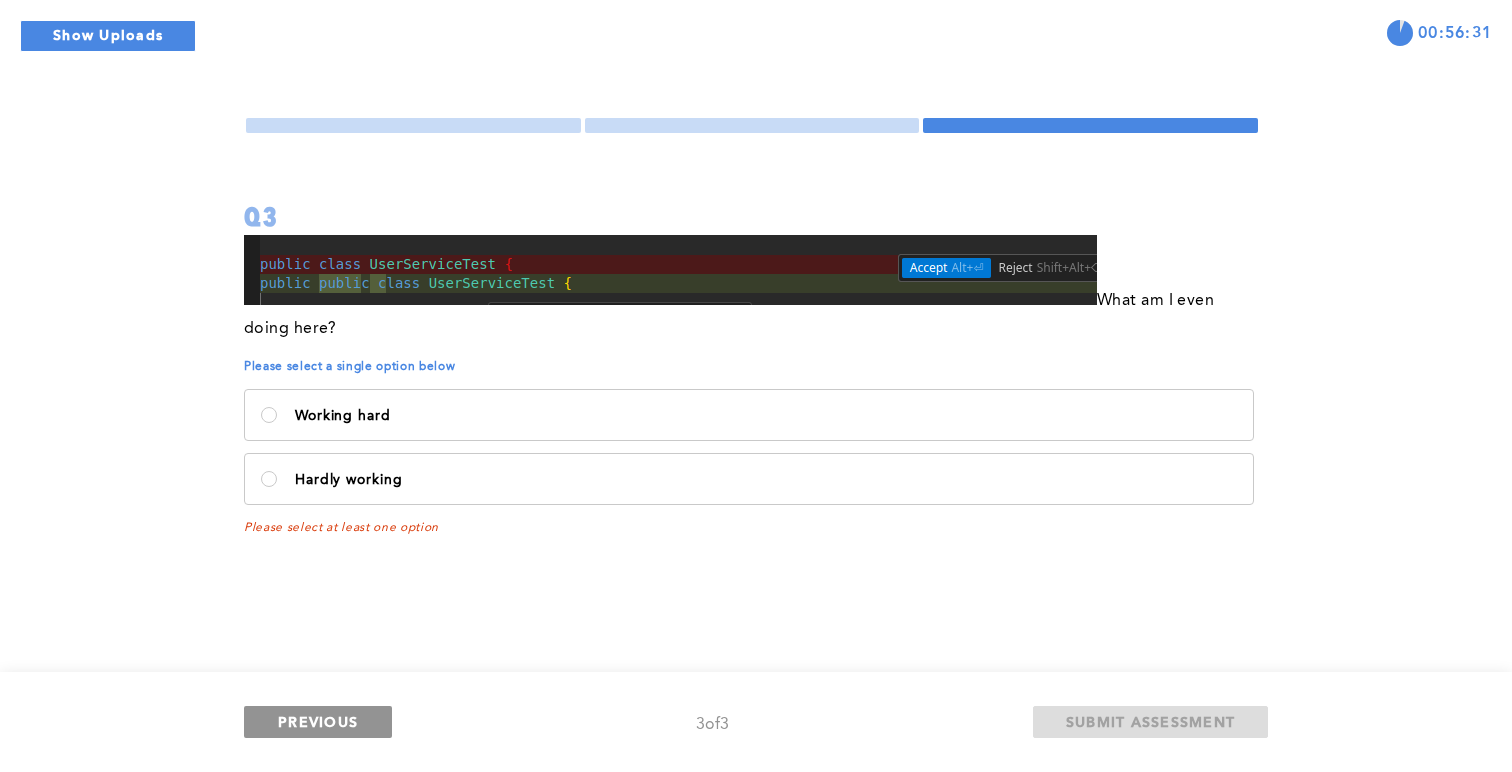 click on "PREVIOUS 3  of  3 SUBMIT ASSESSMENT" at bounding box center (756, 722) 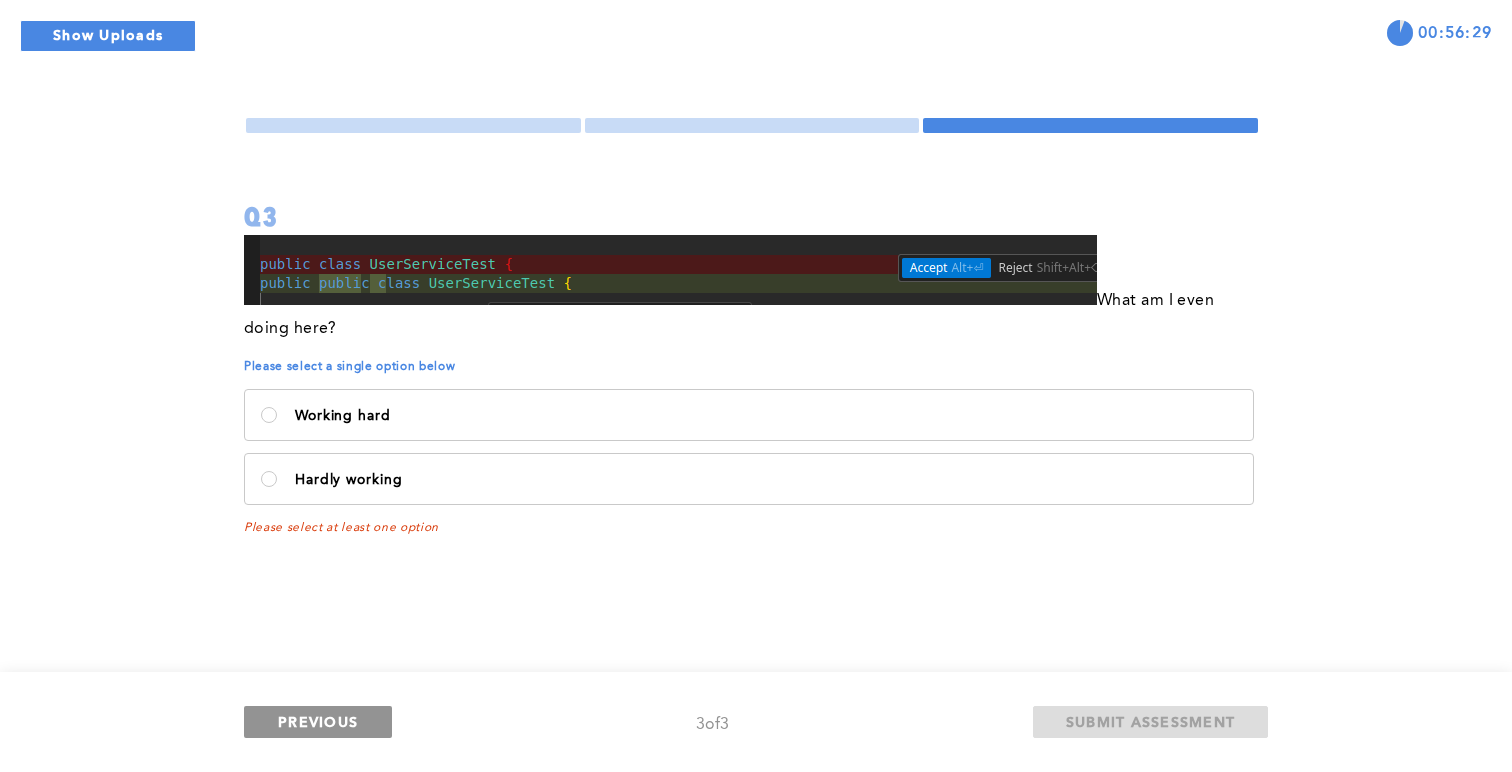 click on "PREVIOUS" at bounding box center [318, 721] 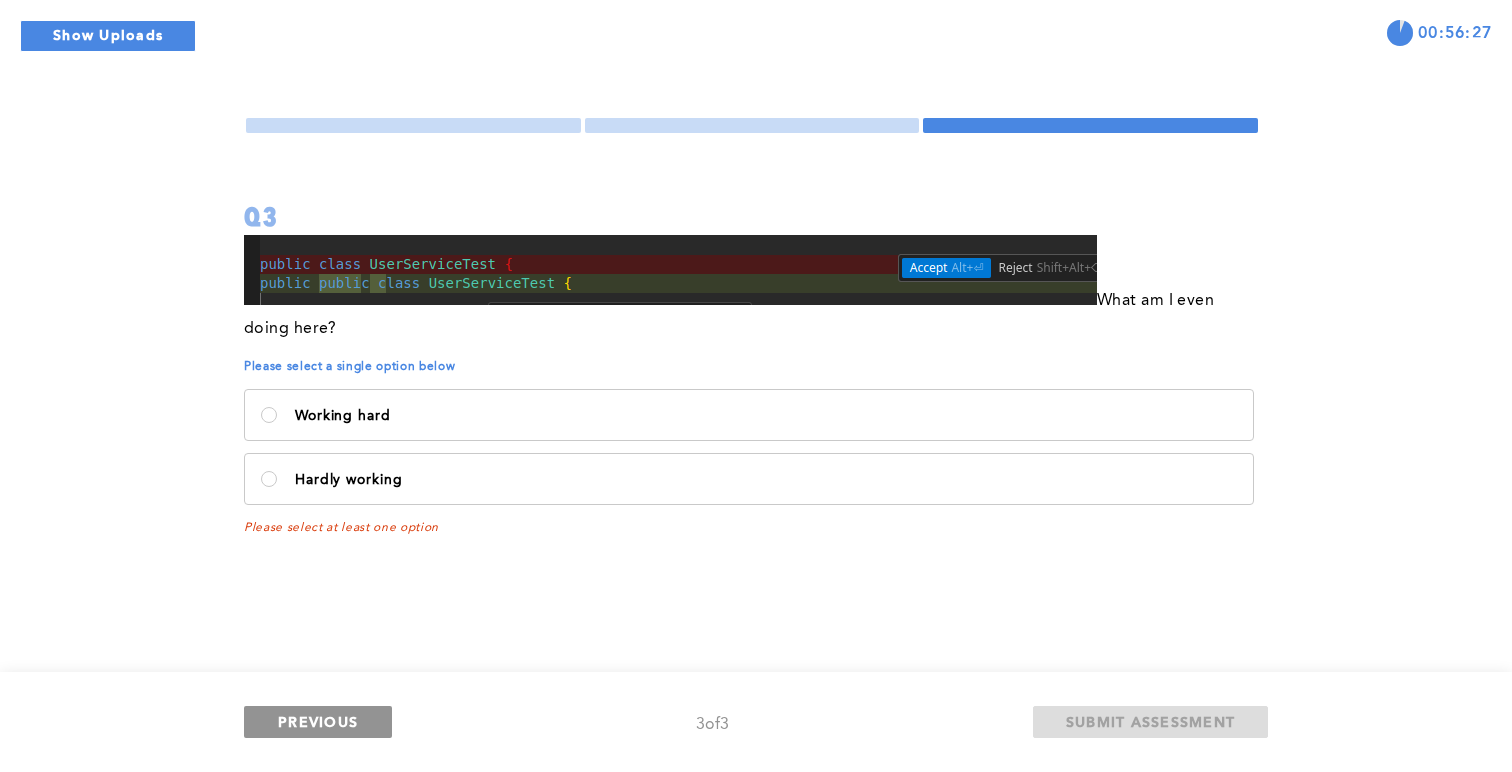 click on "PREVIOUS" at bounding box center (318, 722) 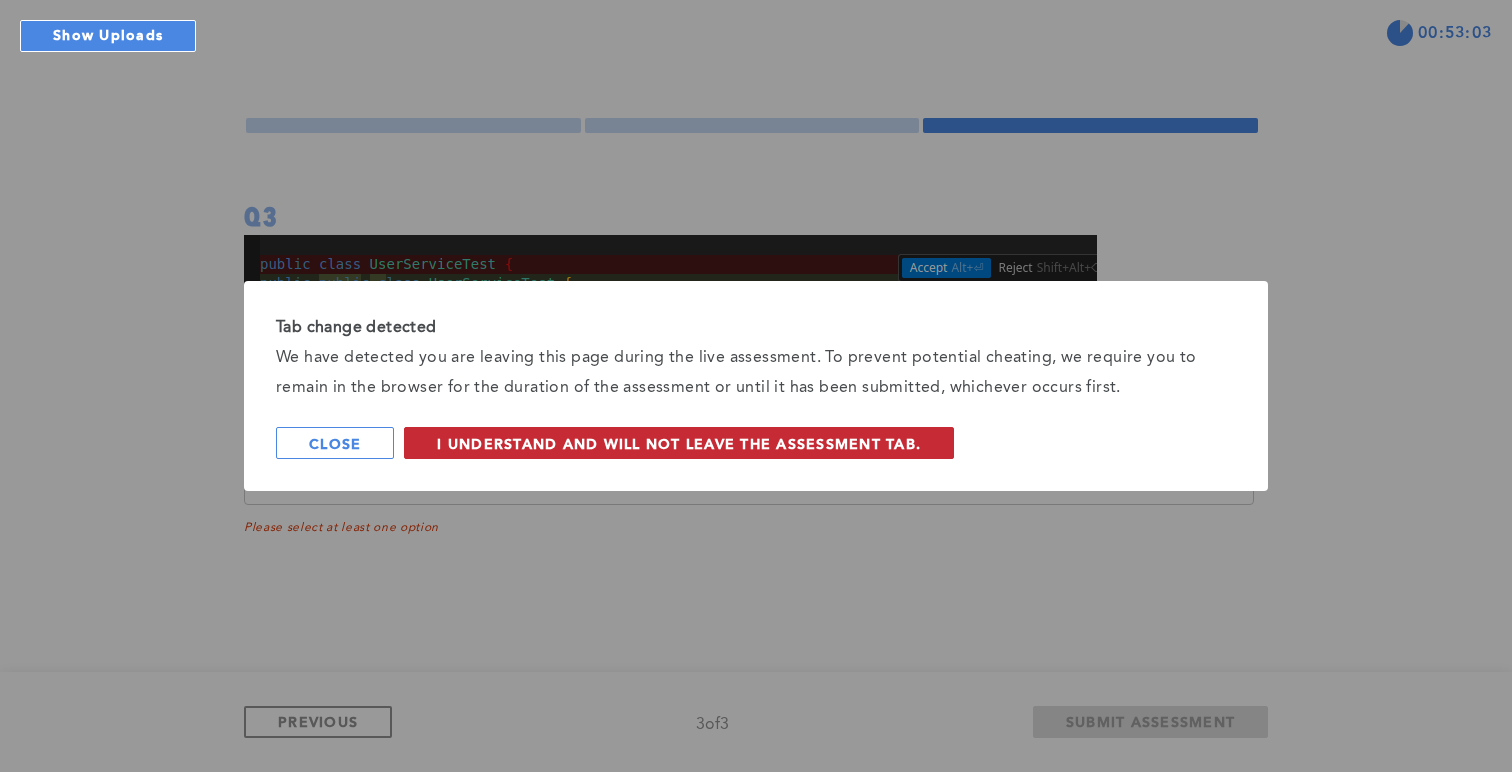 click on "I understand and will not leave the assessment tab." at bounding box center [679, 443] 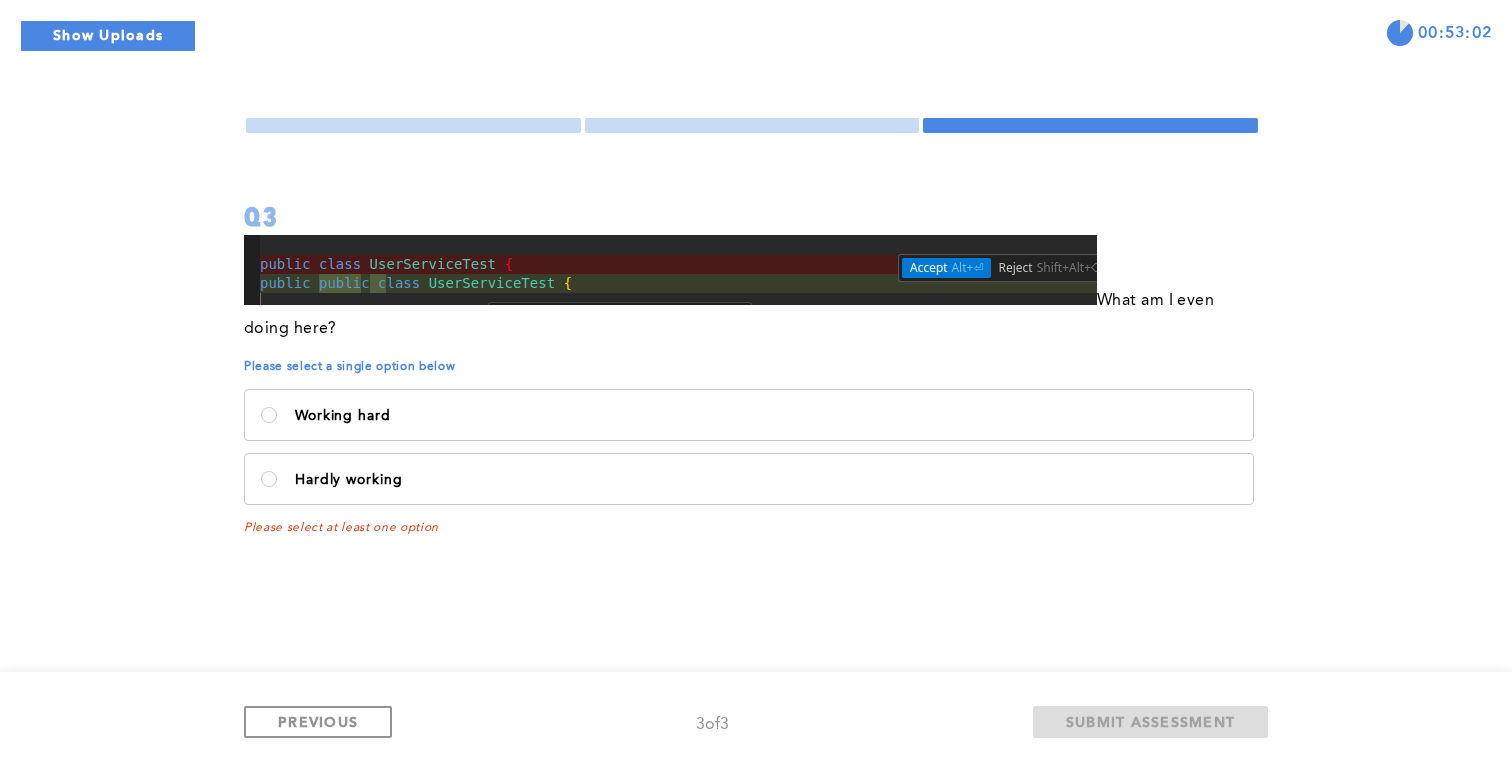 click at bounding box center [670, 270] 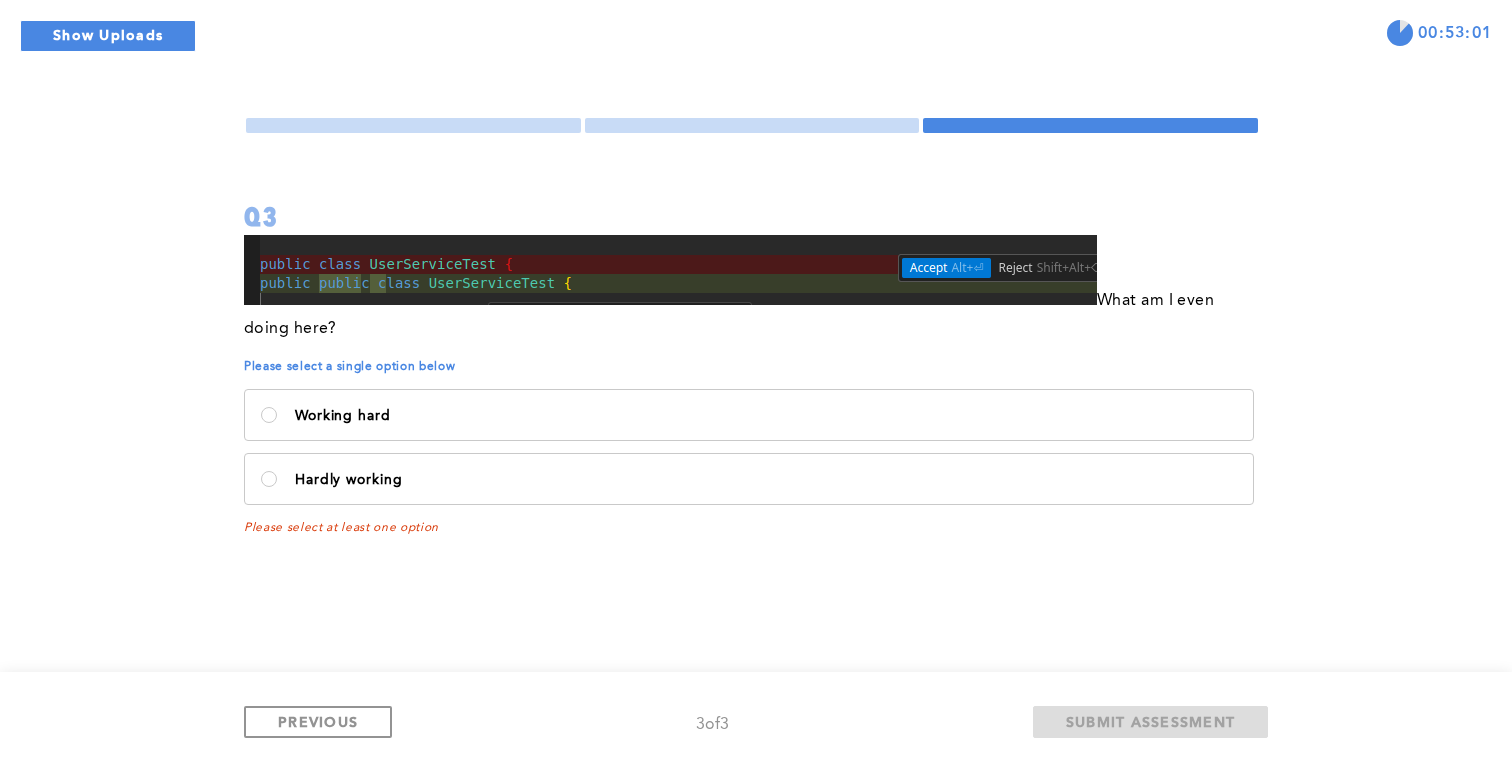 click on "What am I even doing here?" at bounding box center (752, 289) 